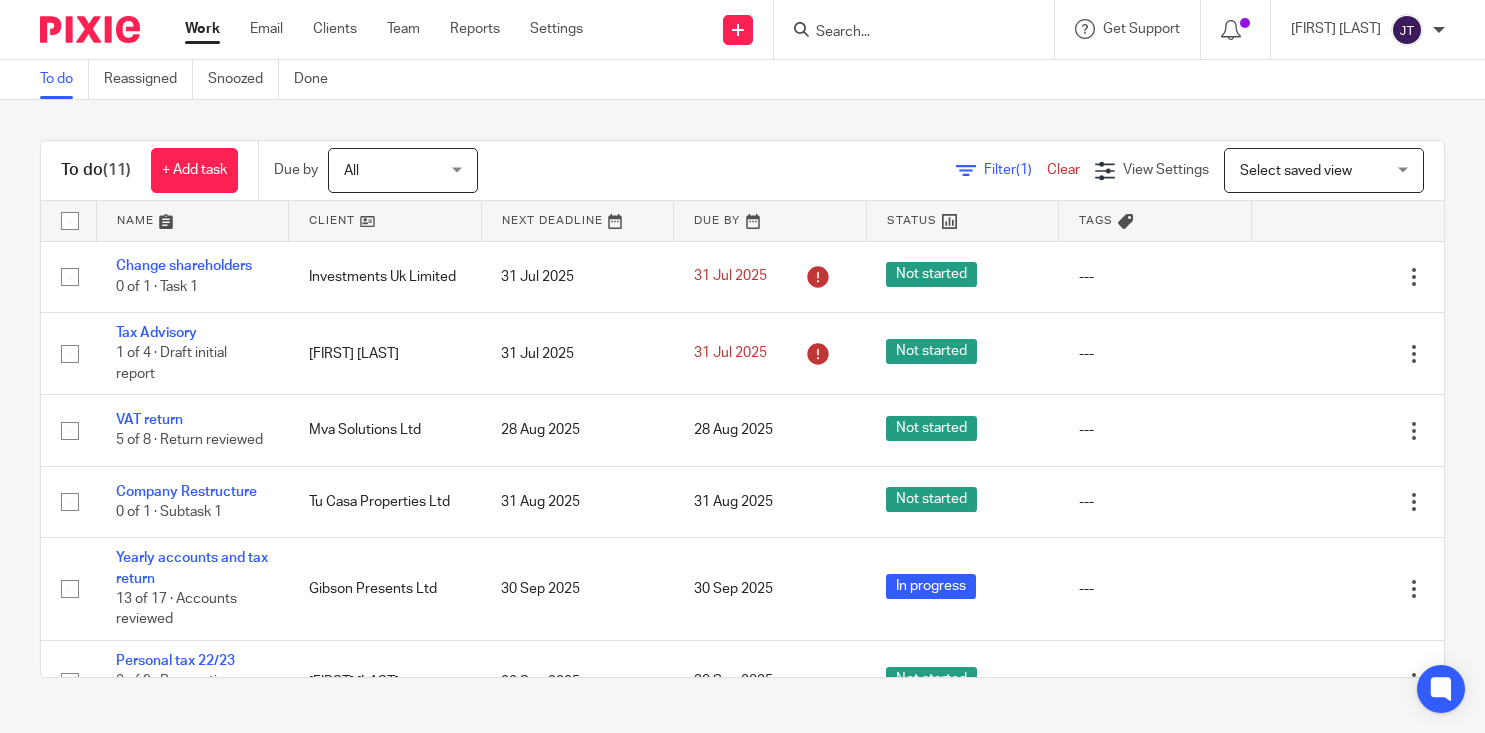 scroll, scrollTop: 0, scrollLeft: 0, axis: both 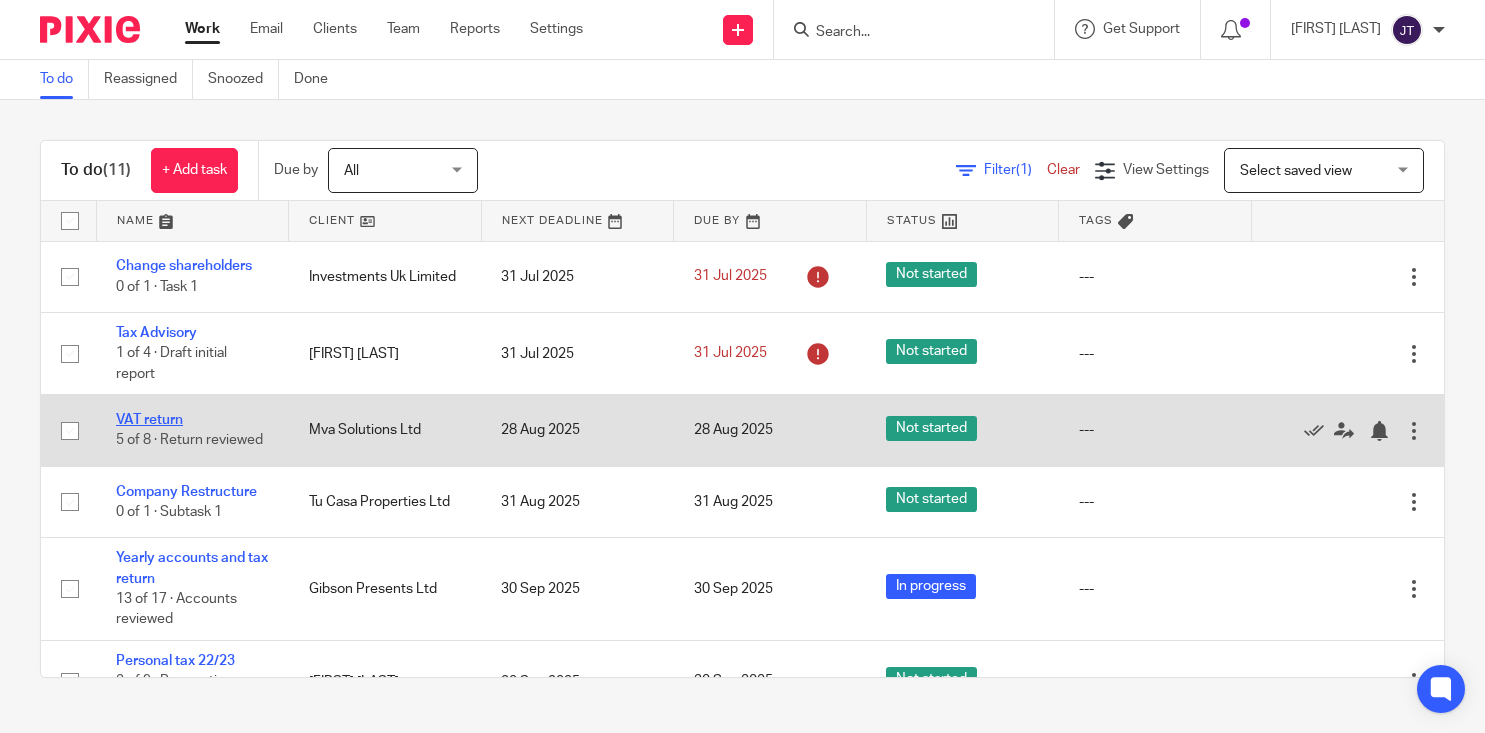 click on "VAT return" at bounding box center (149, 420) 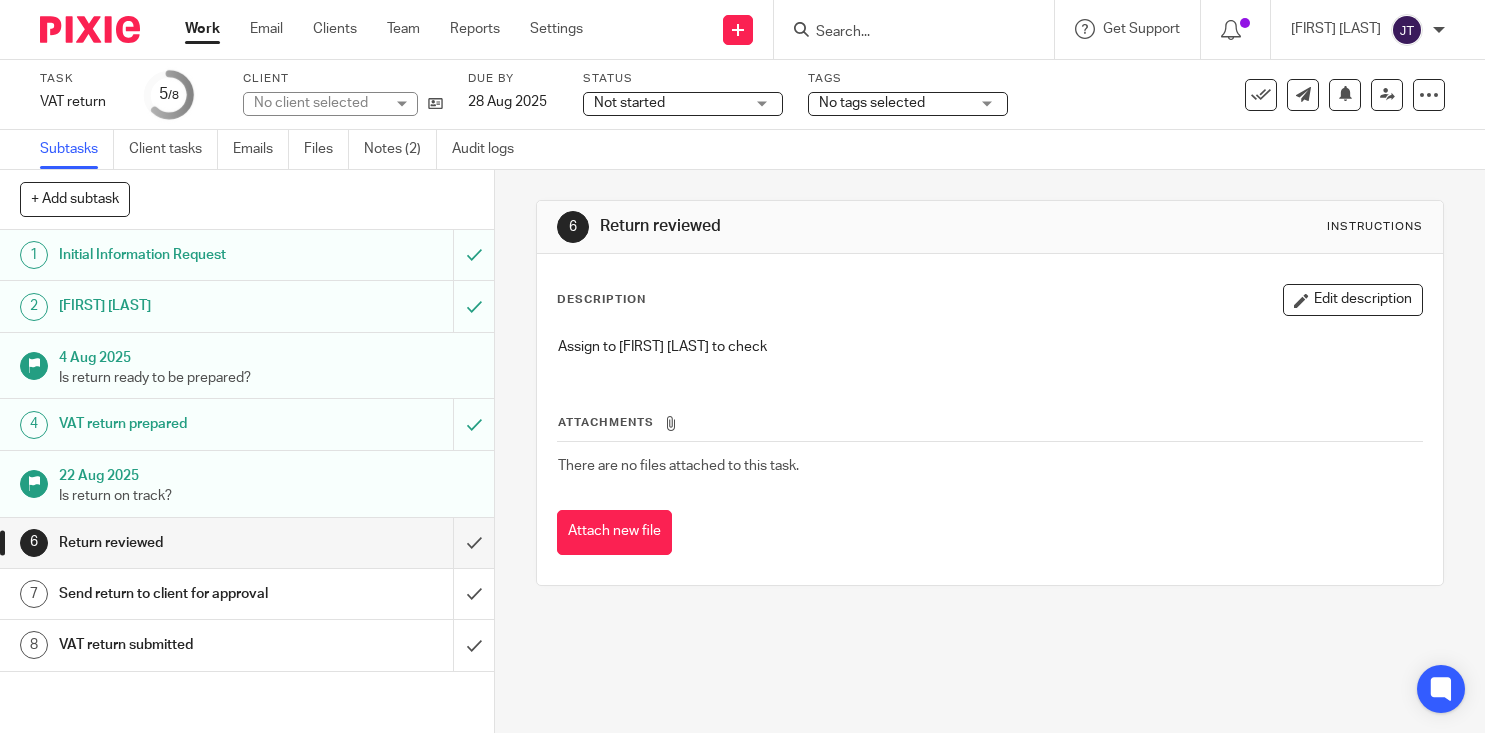 scroll, scrollTop: 0, scrollLeft: 0, axis: both 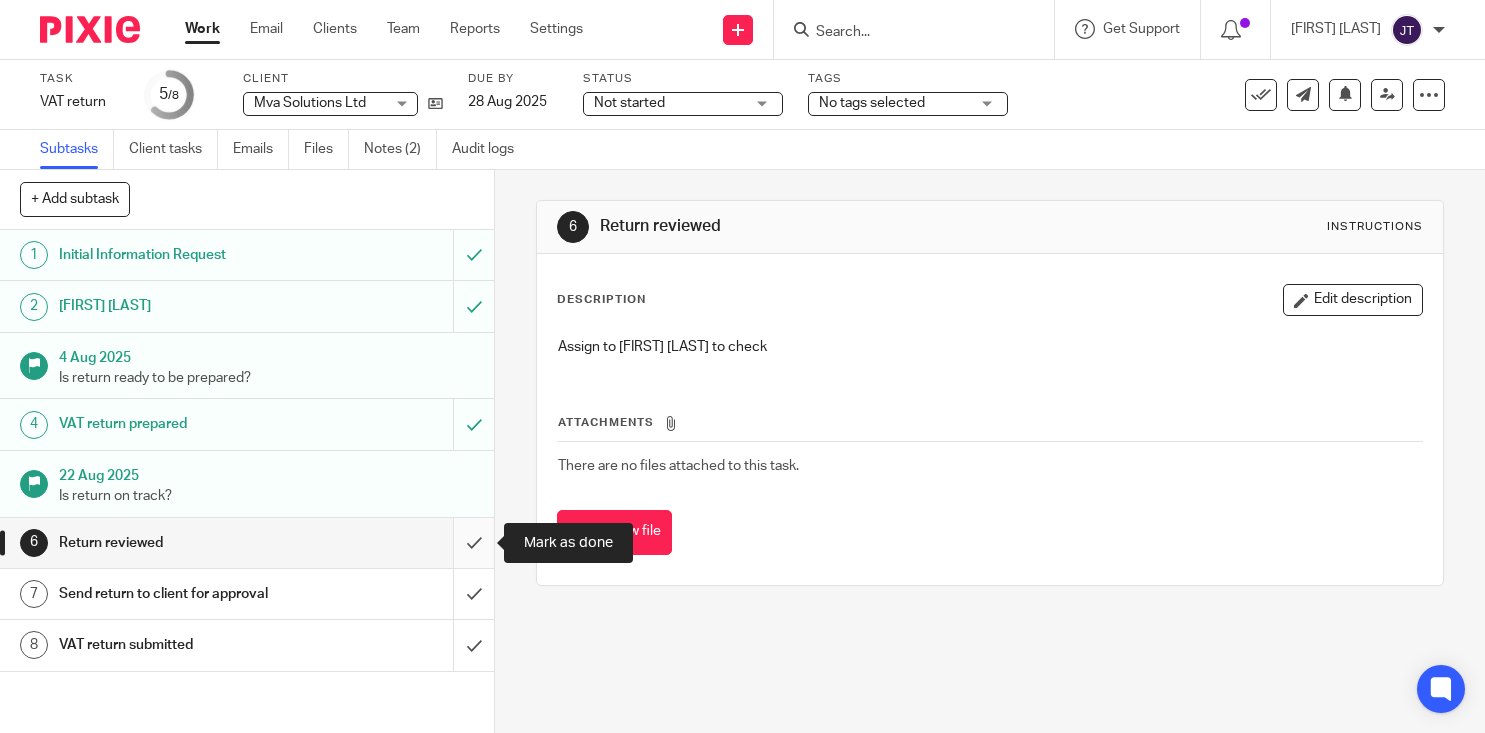 click at bounding box center [247, 543] 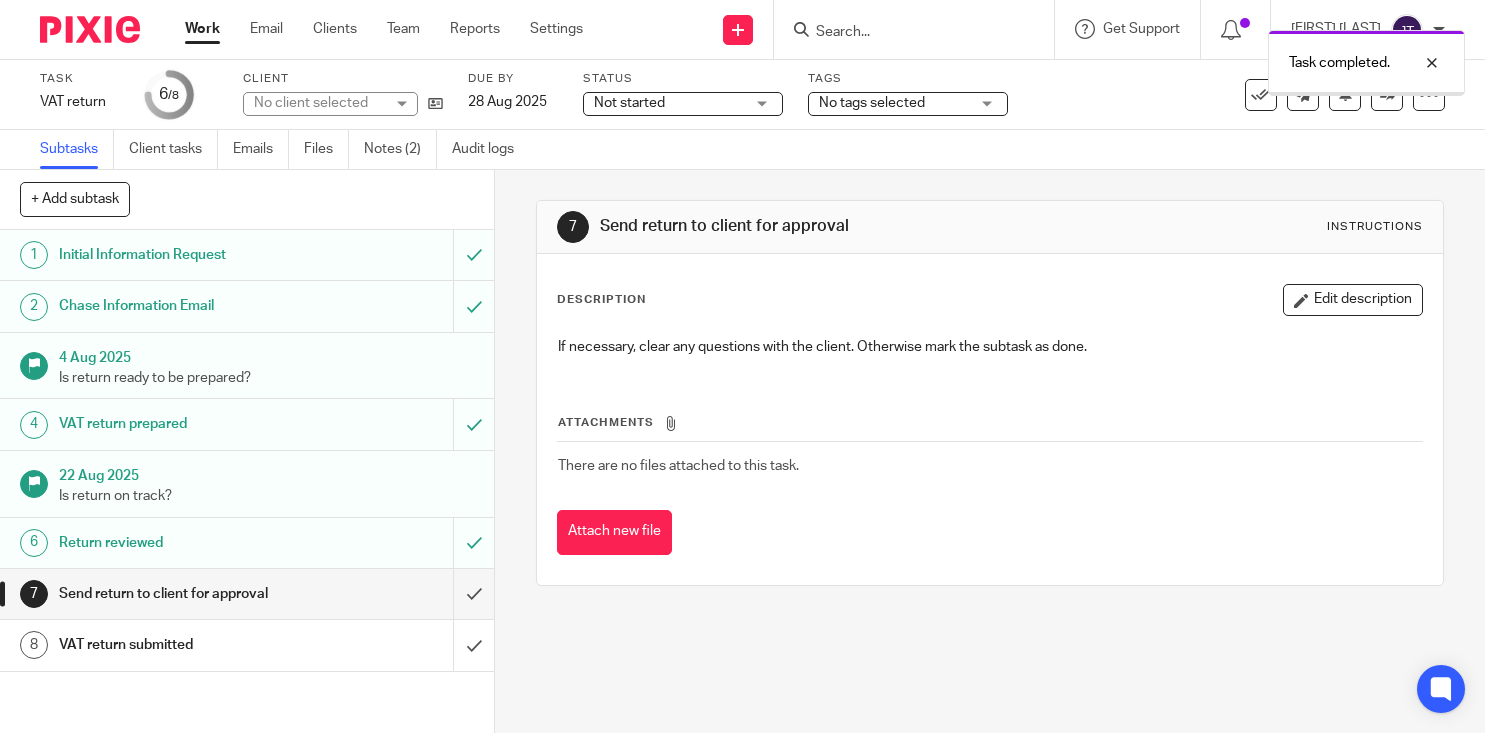 scroll, scrollTop: 0, scrollLeft: 0, axis: both 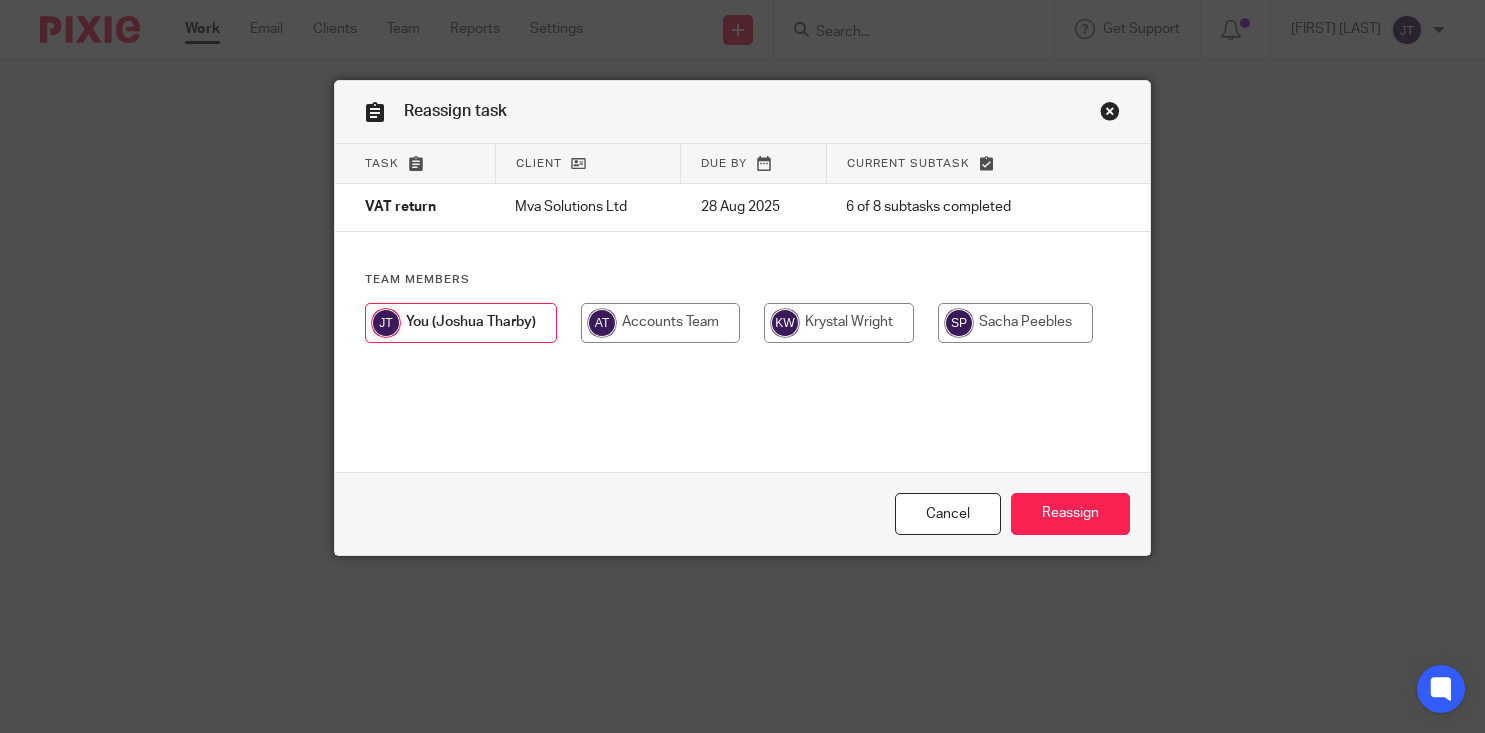 click at bounding box center (1015, 323) 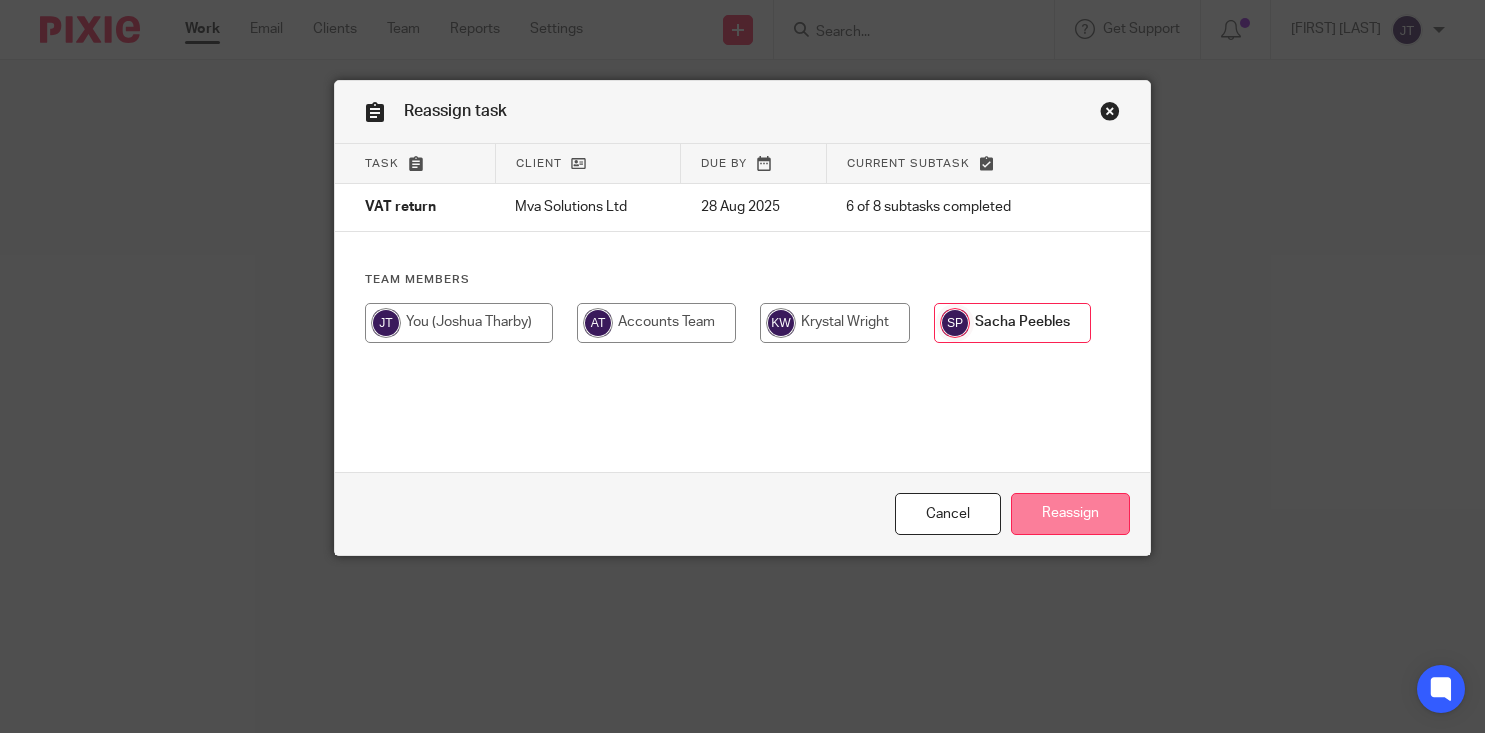 click on "Reassign" at bounding box center (1070, 514) 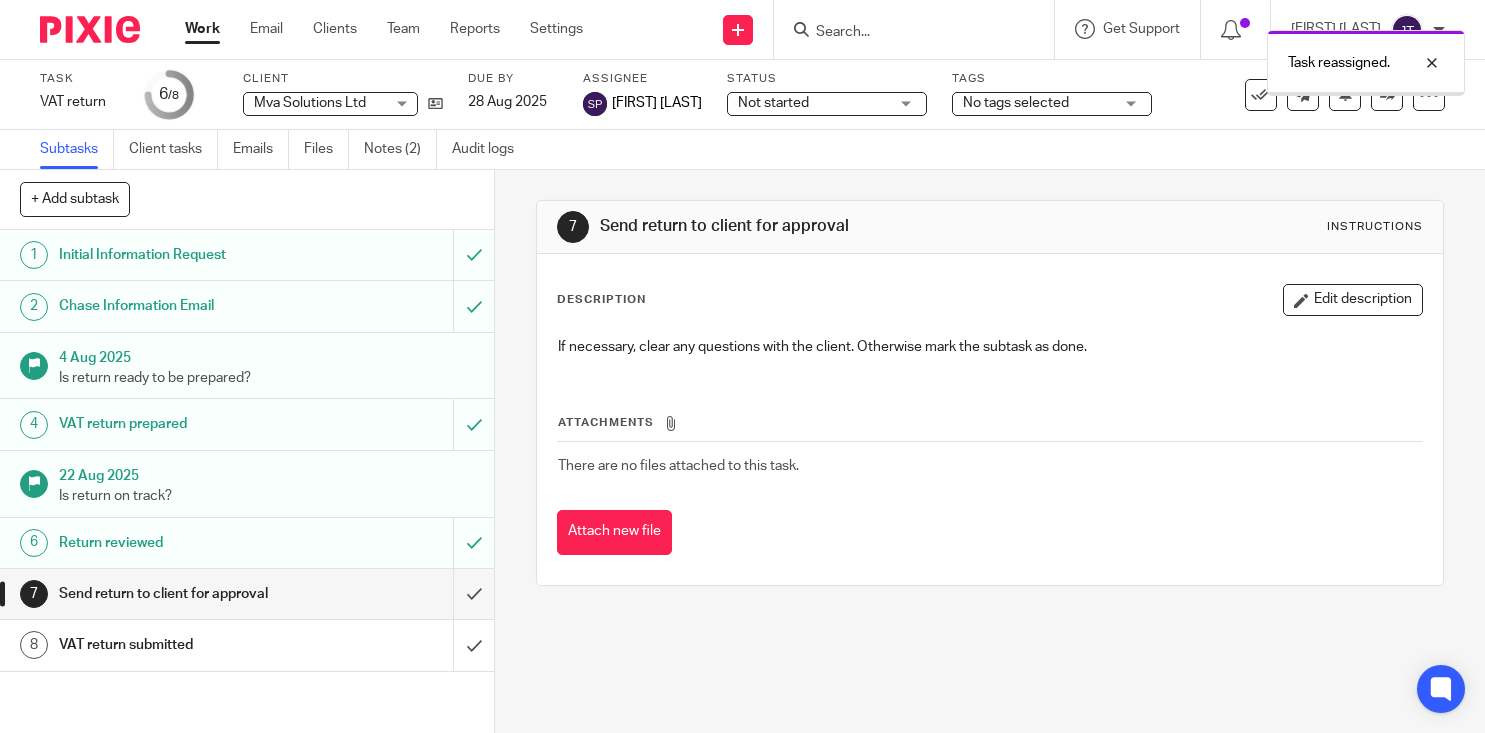 scroll, scrollTop: 0, scrollLeft: 0, axis: both 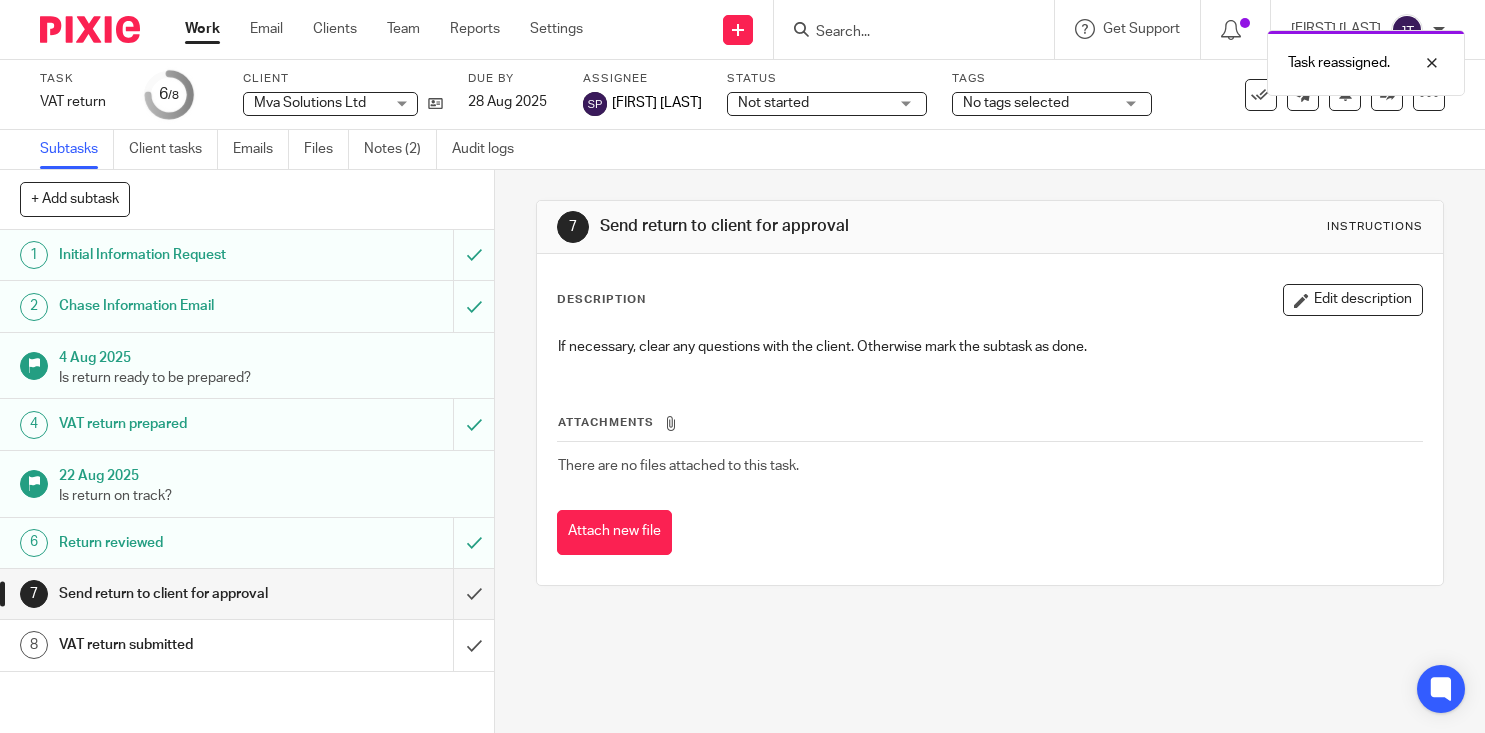 click on "Work" at bounding box center [202, 29] 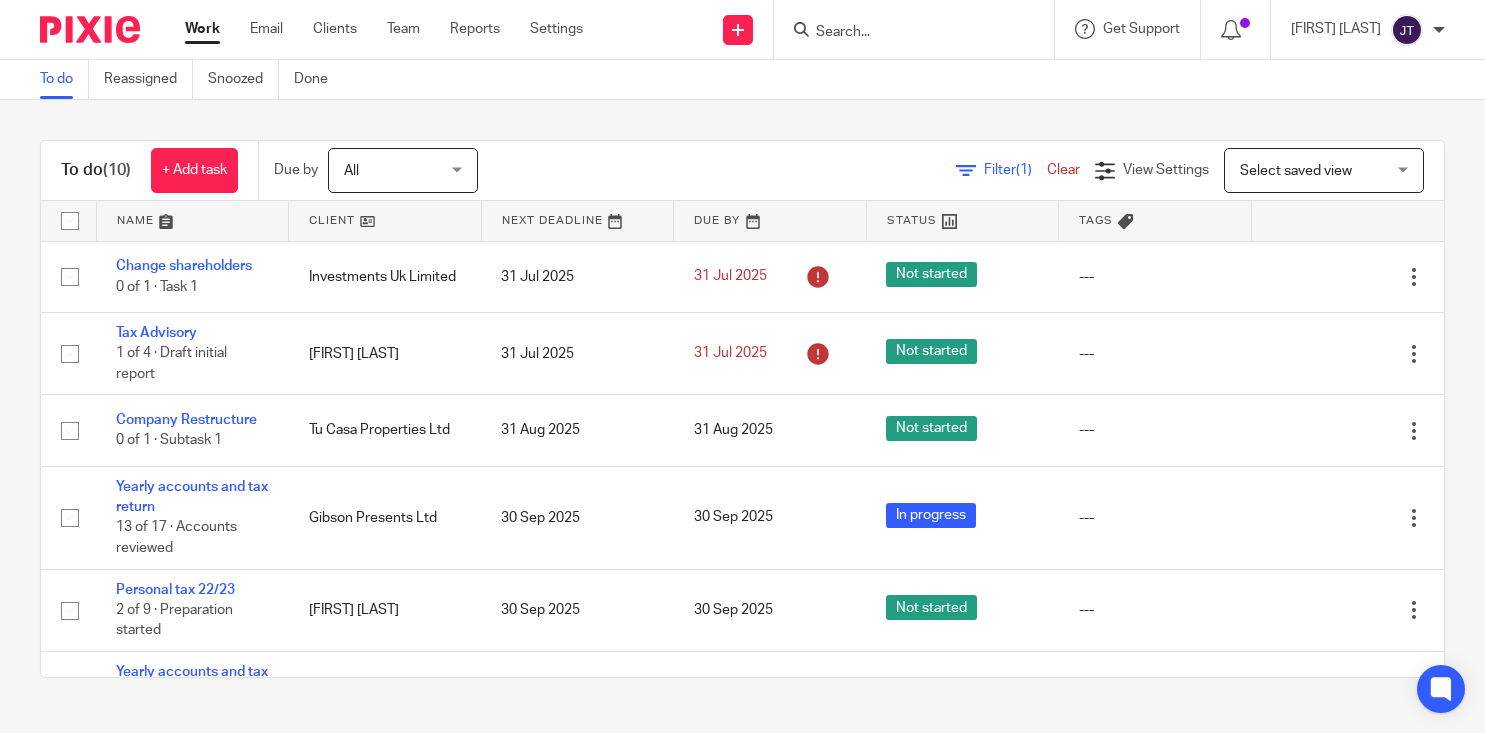 scroll, scrollTop: 0, scrollLeft: 0, axis: both 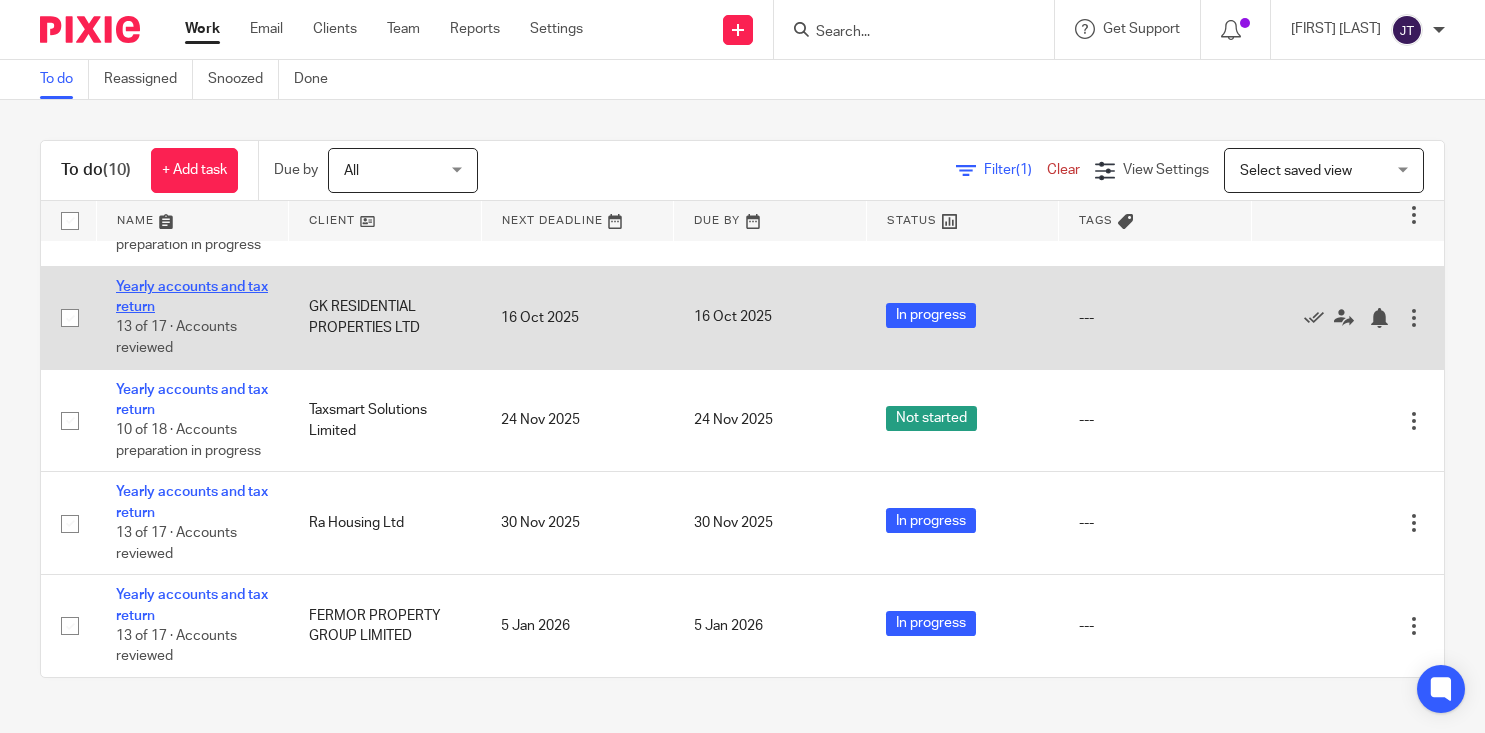 click on "Yearly accounts and tax return" at bounding box center [192, 297] 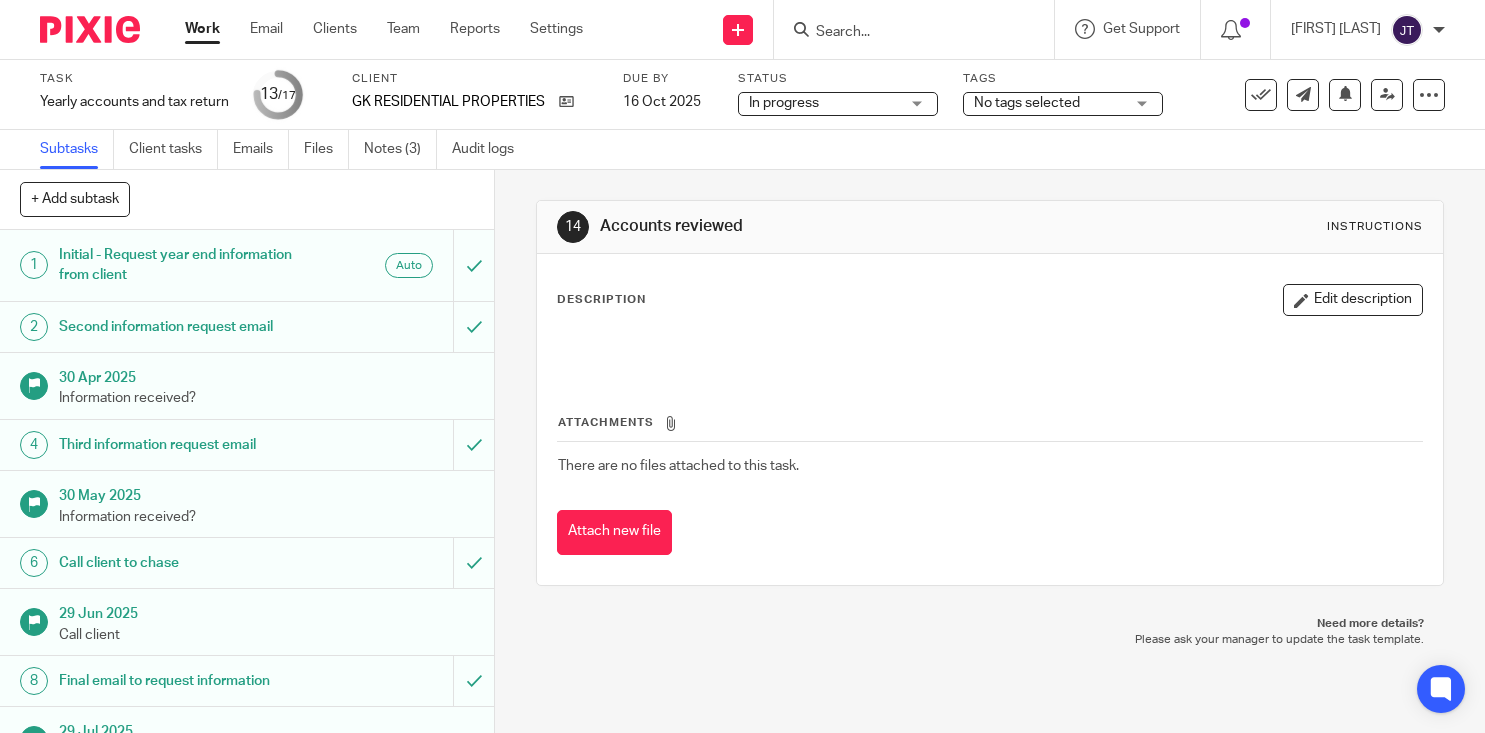 scroll, scrollTop: 0, scrollLeft: 0, axis: both 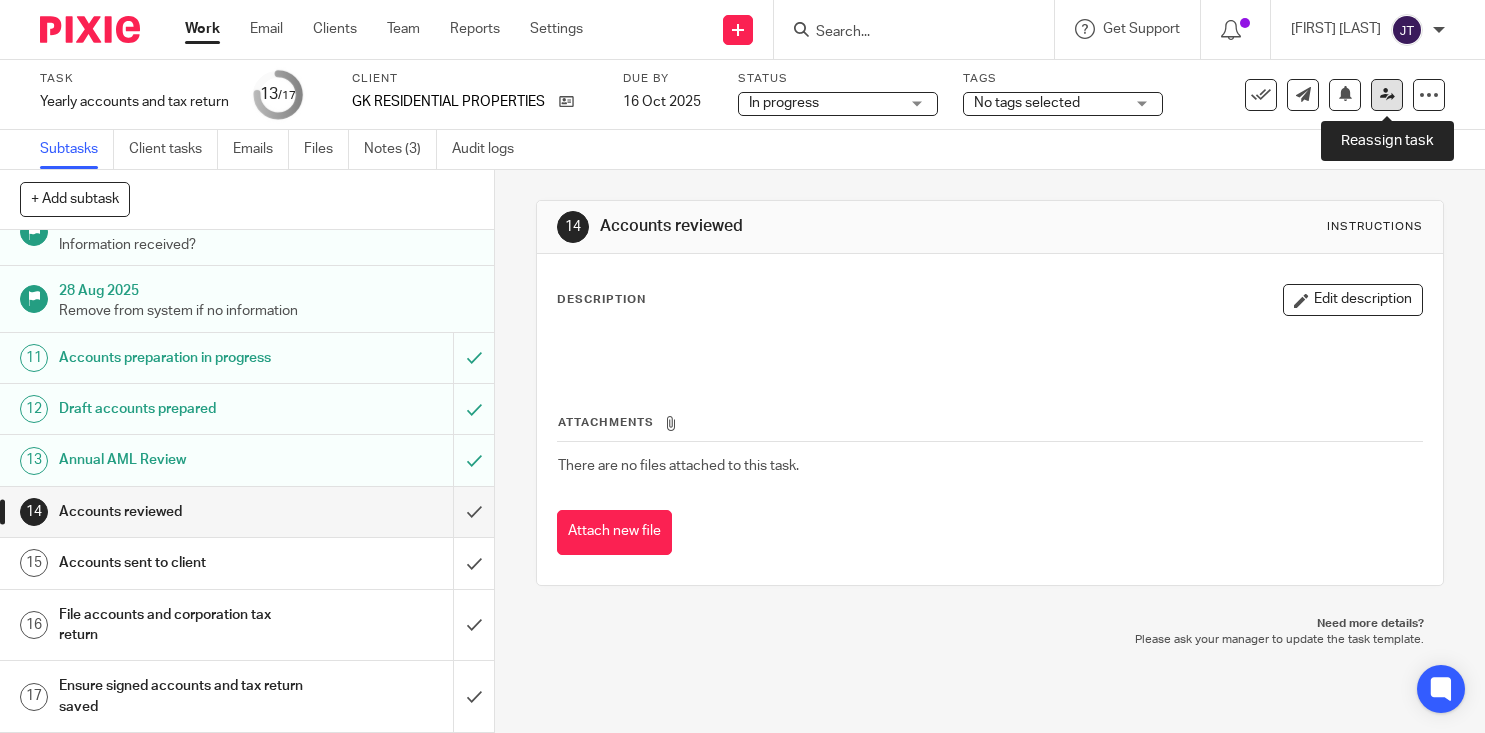 click at bounding box center [1387, 94] 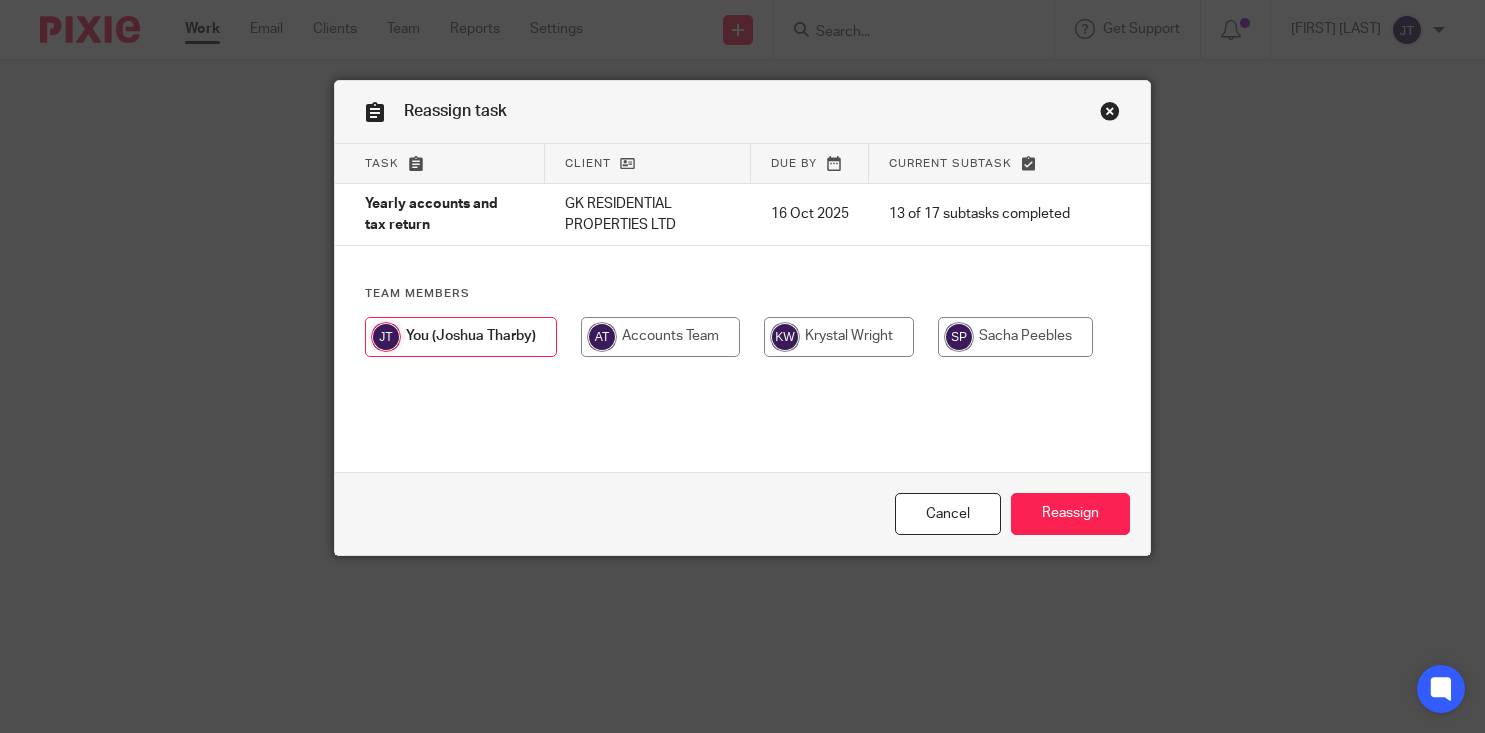 scroll, scrollTop: 0, scrollLeft: 0, axis: both 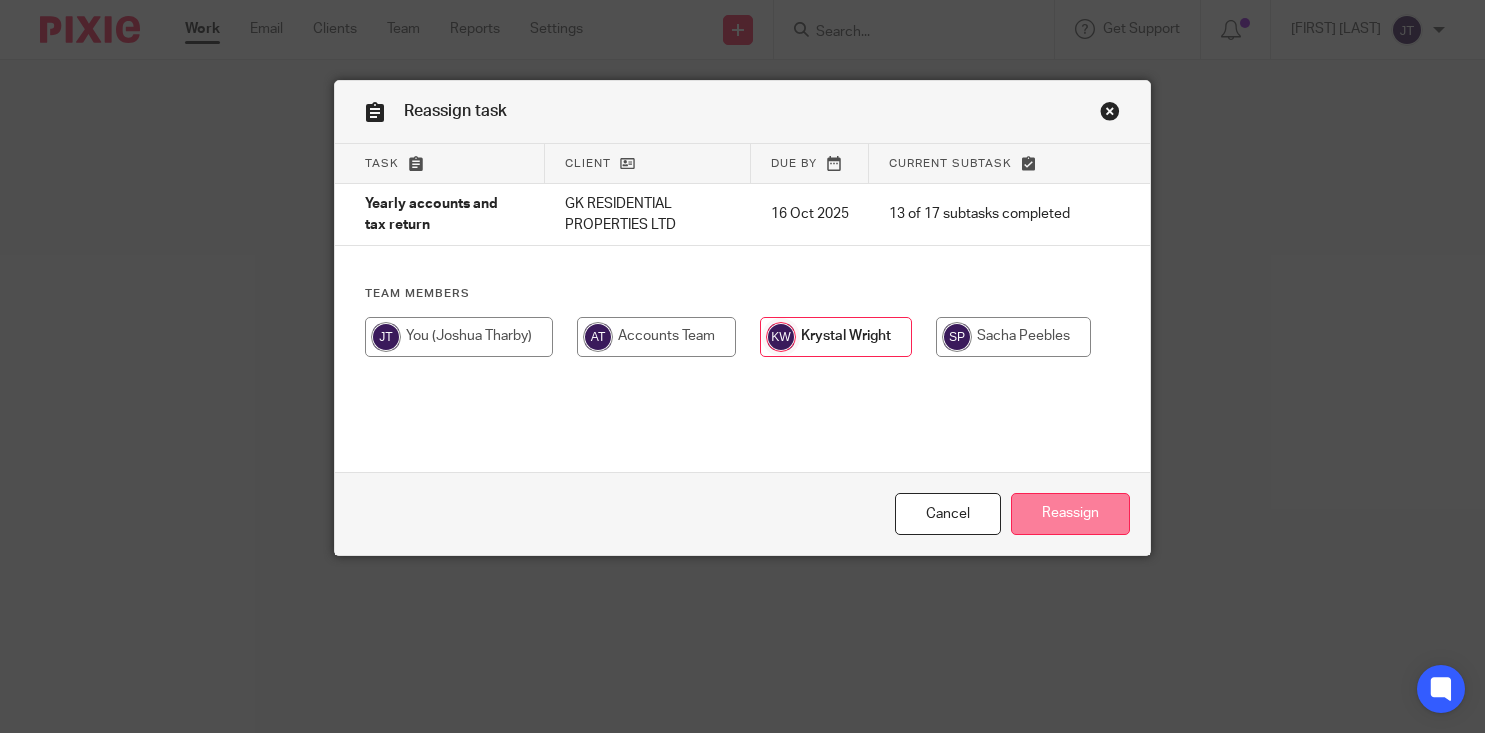 click on "Reassign" at bounding box center (1070, 514) 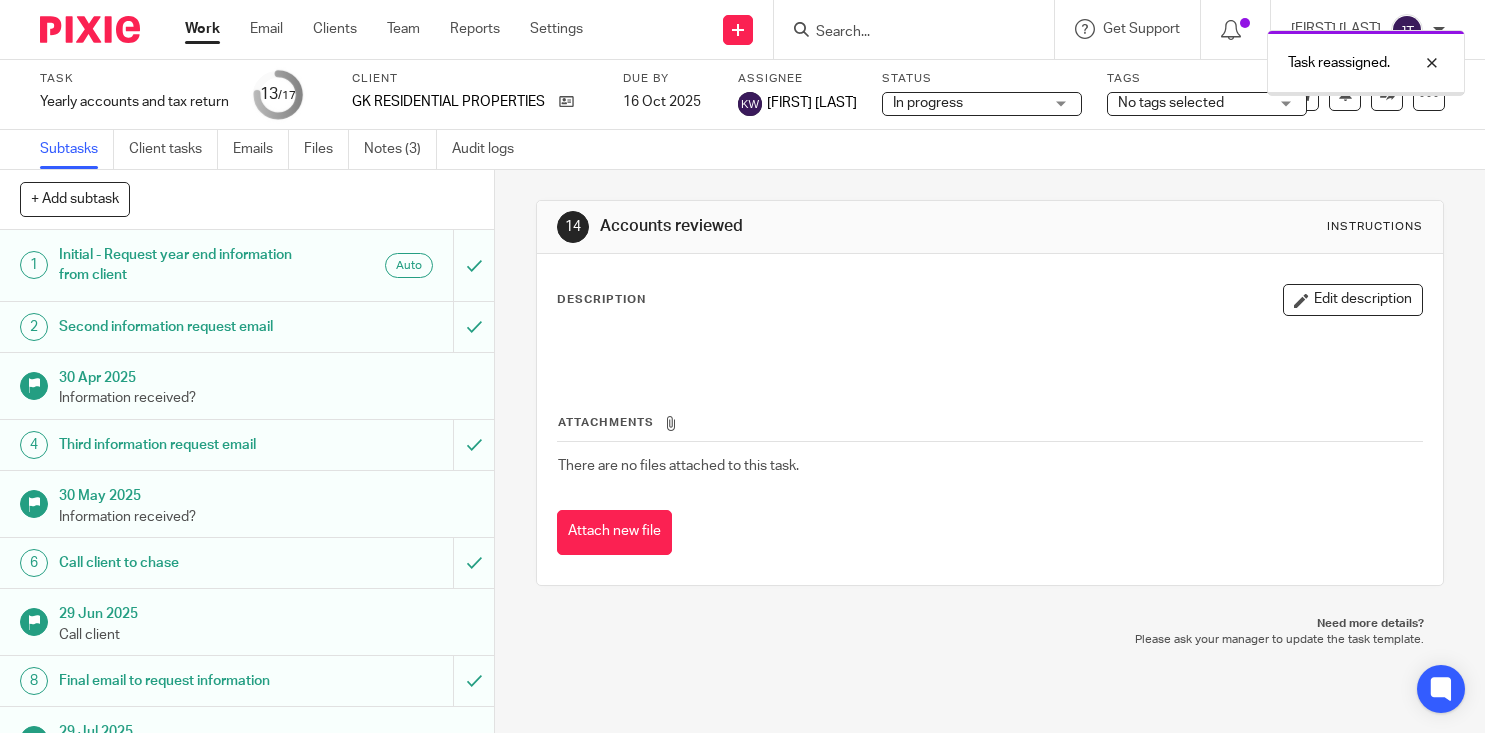 scroll, scrollTop: 0, scrollLeft: 0, axis: both 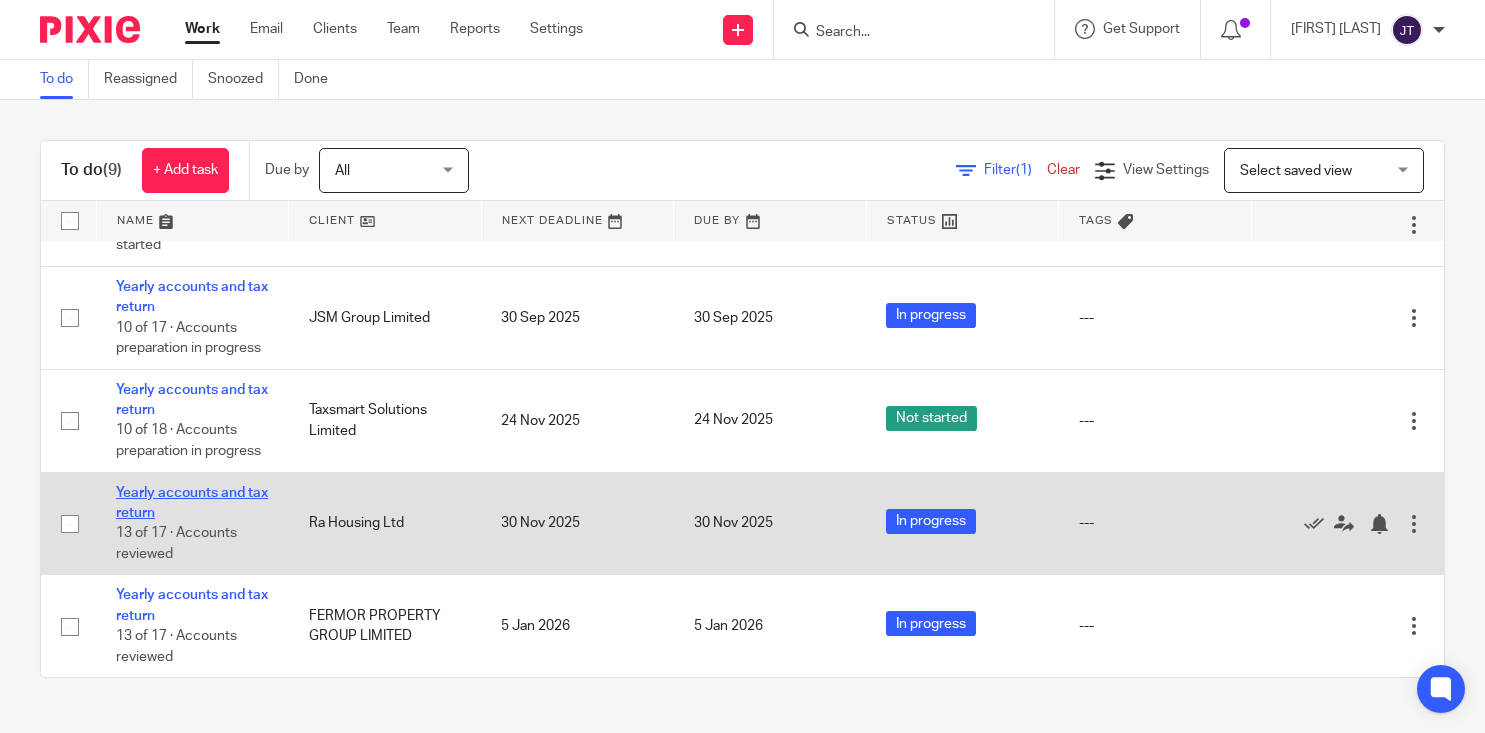 click on "Yearly accounts and tax return" at bounding box center [192, 503] 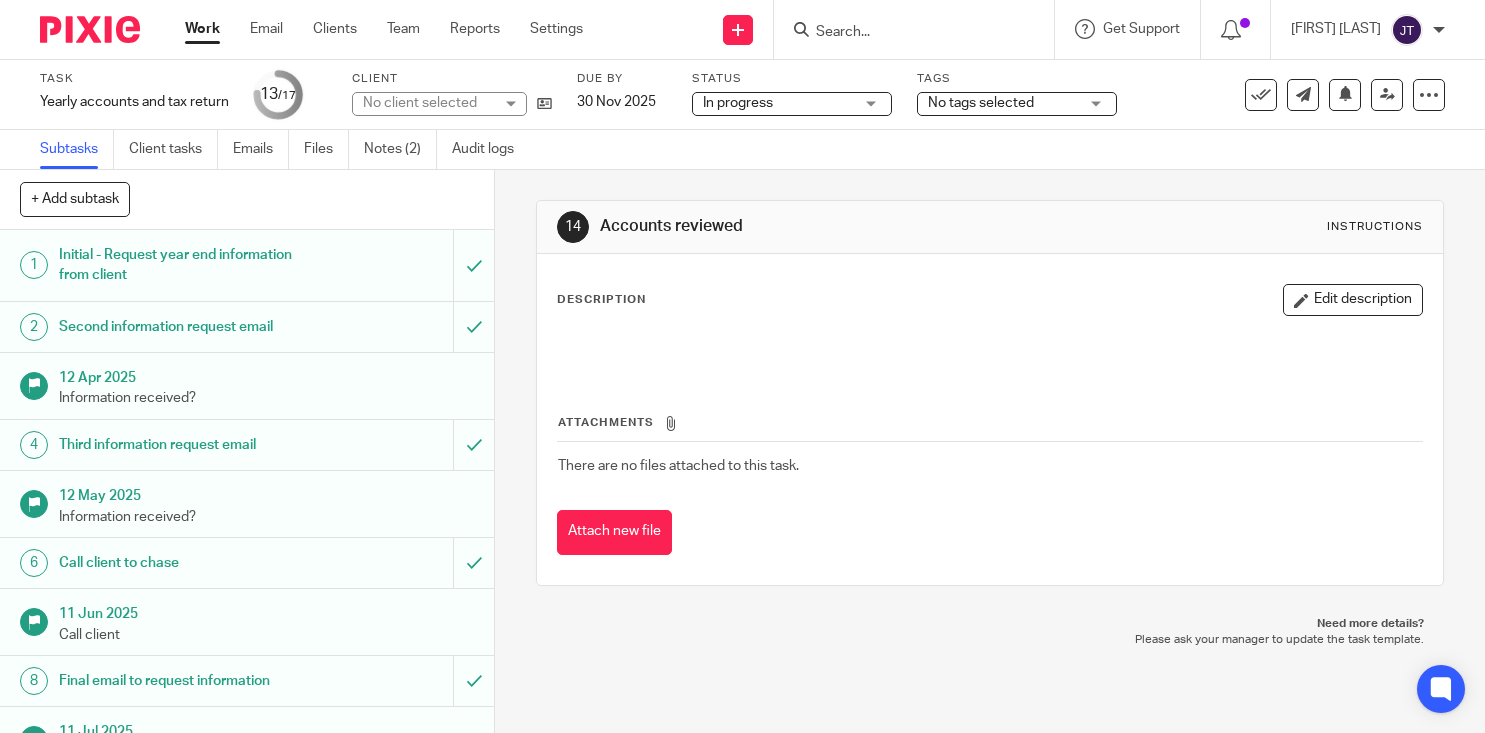 scroll, scrollTop: 0, scrollLeft: 0, axis: both 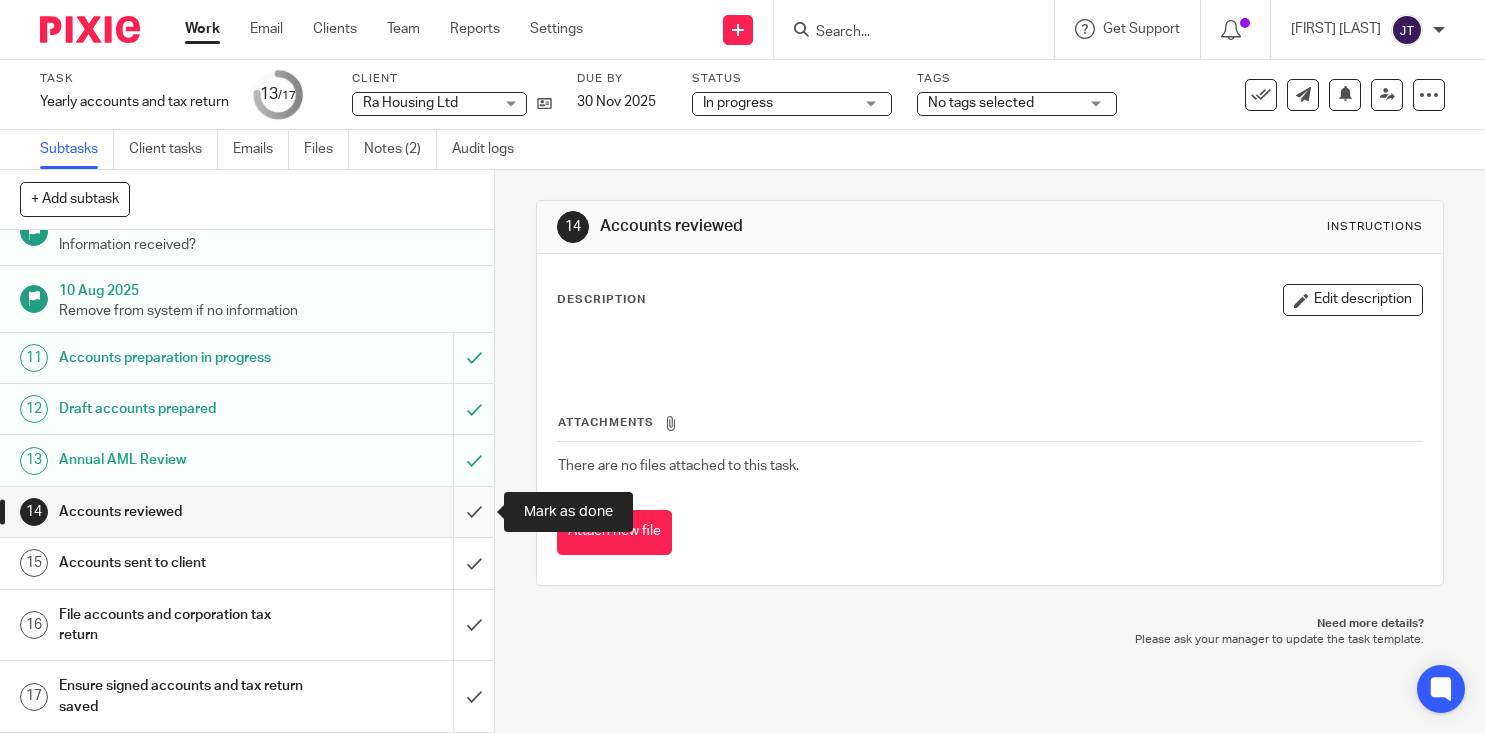 click at bounding box center (247, 512) 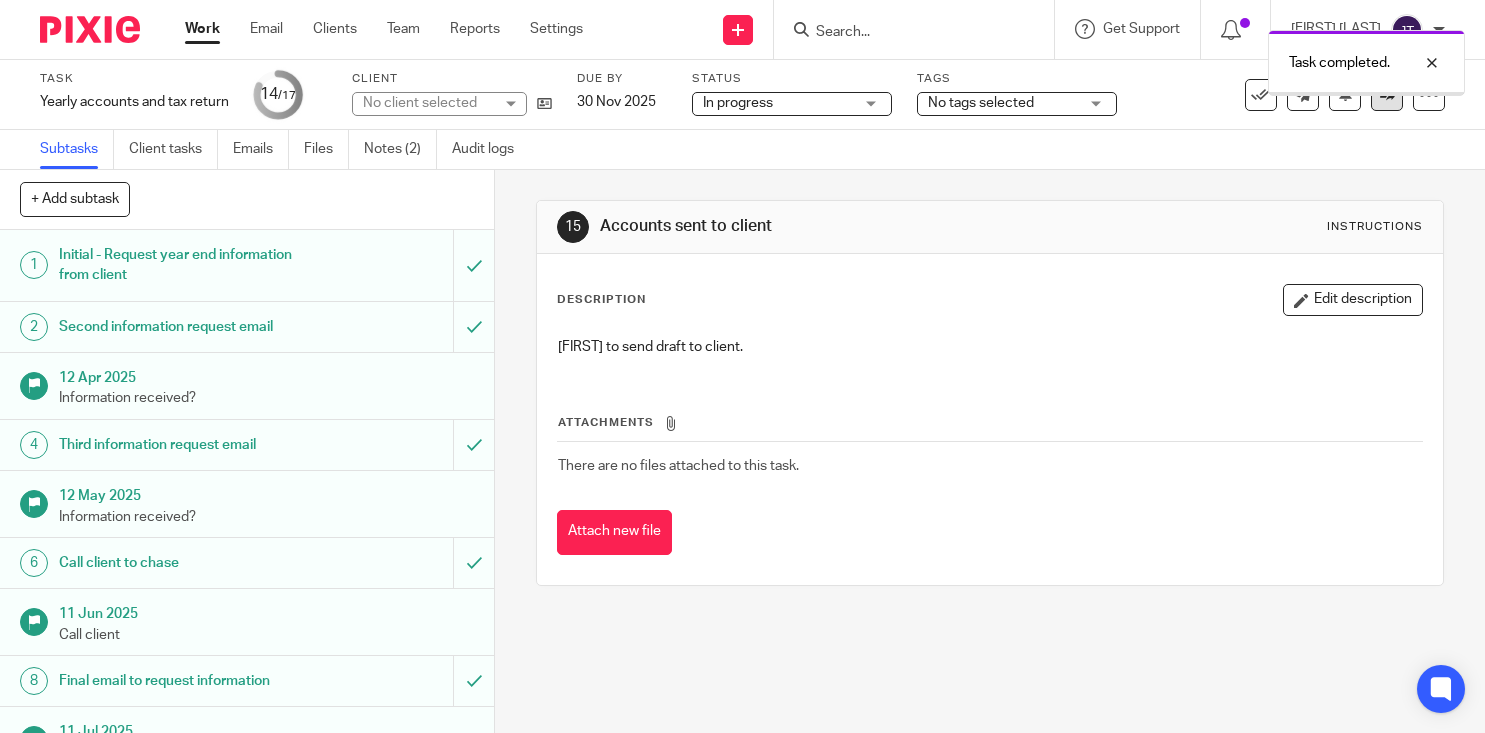 scroll, scrollTop: 0, scrollLeft: 0, axis: both 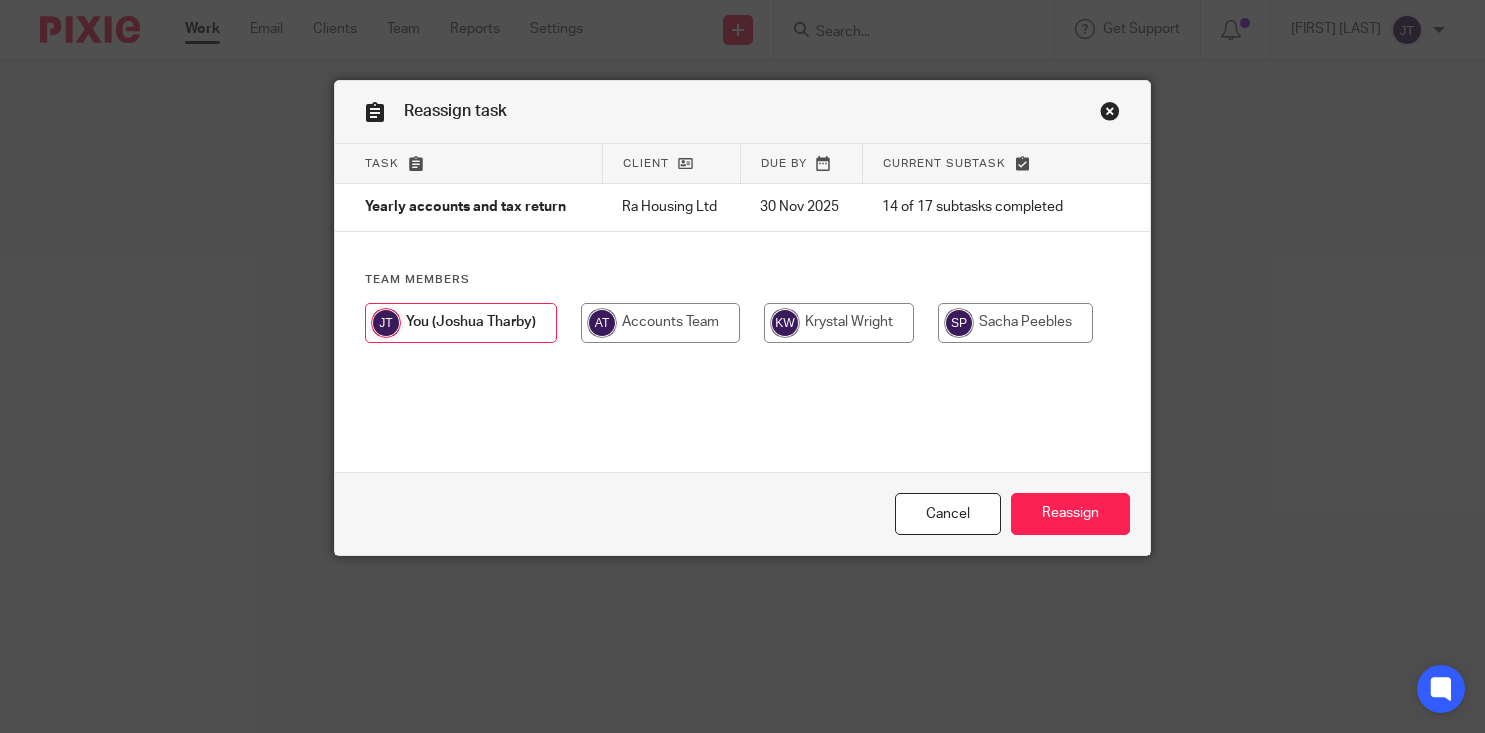 click at bounding box center [1015, 323] 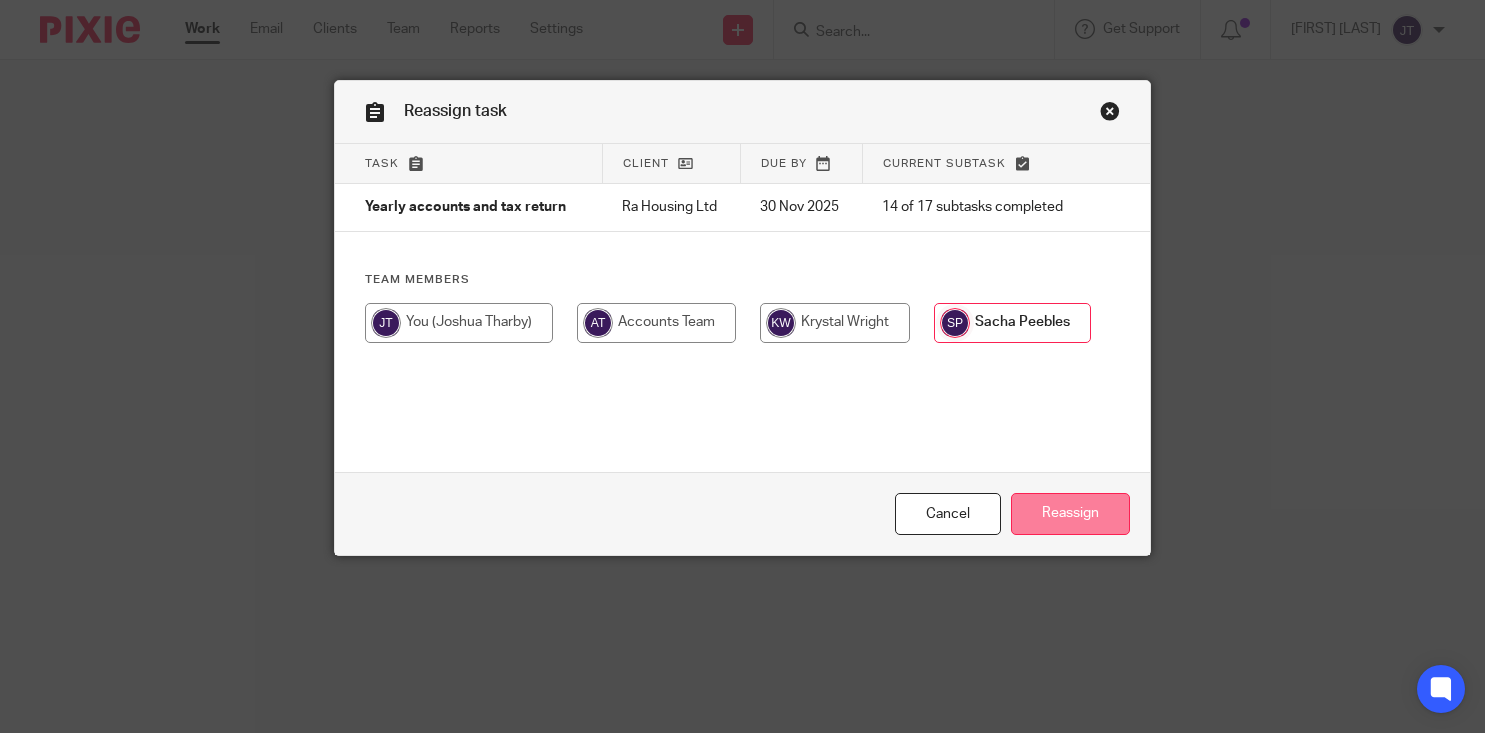 click on "Reassign" at bounding box center (1070, 514) 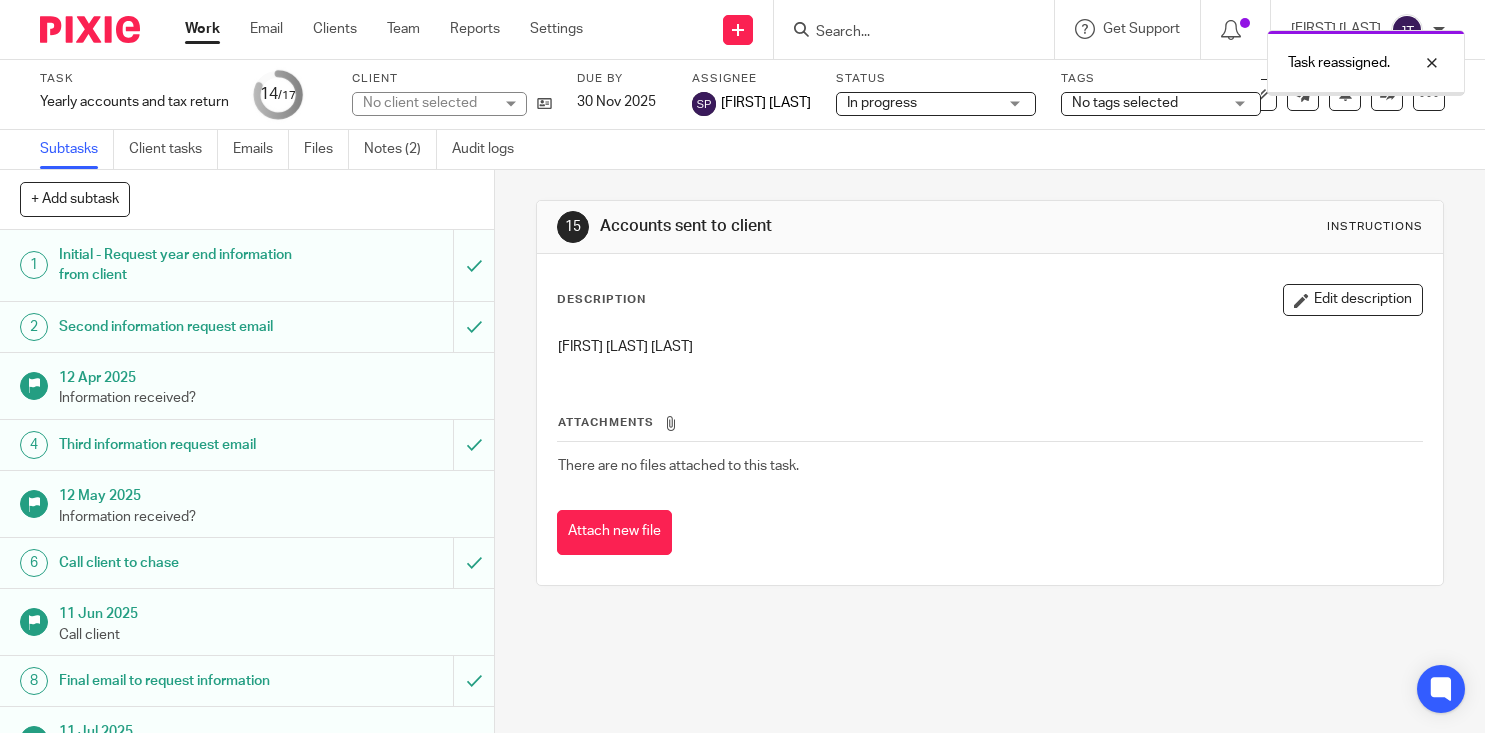 scroll, scrollTop: 0, scrollLeft: 0, axis: both 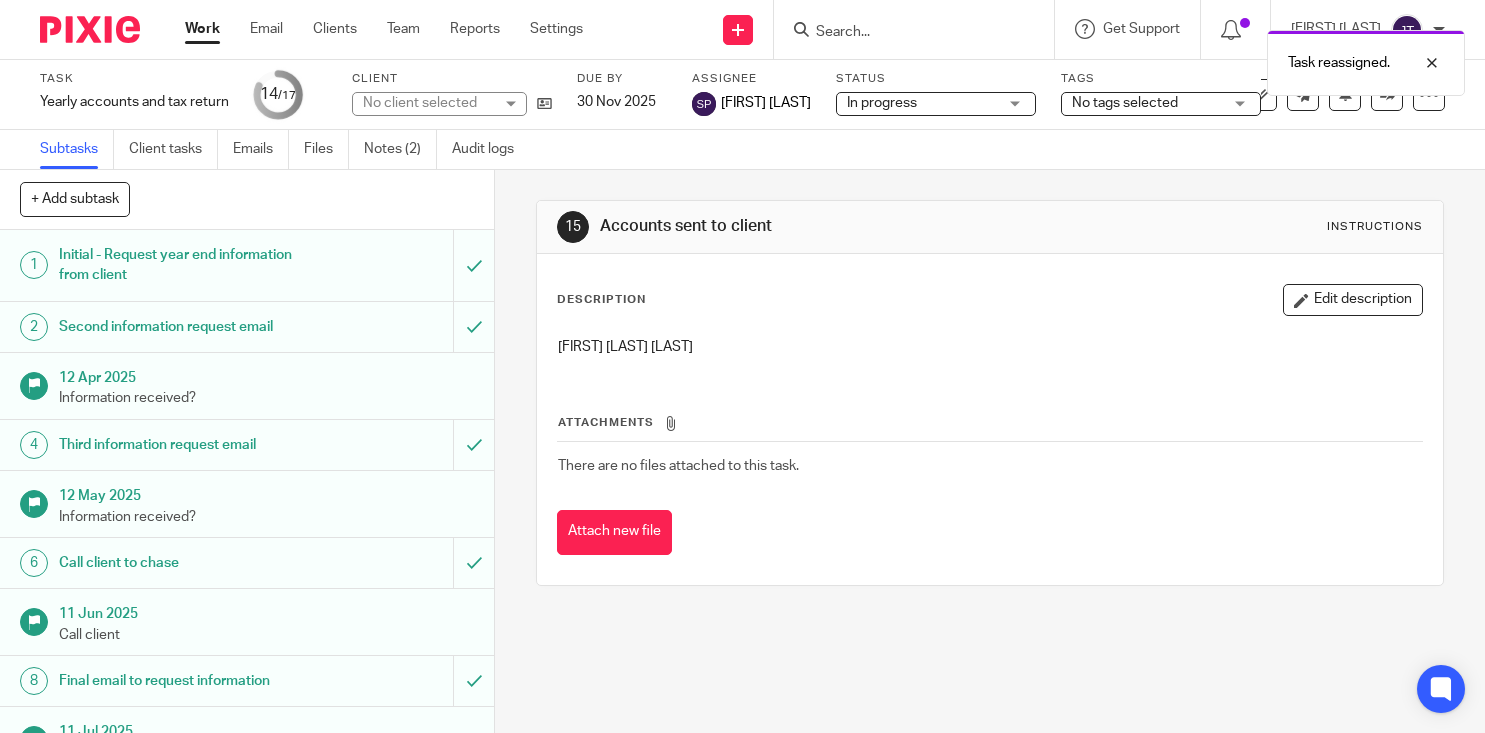 click on "Work" at bounding box center (202, 29) 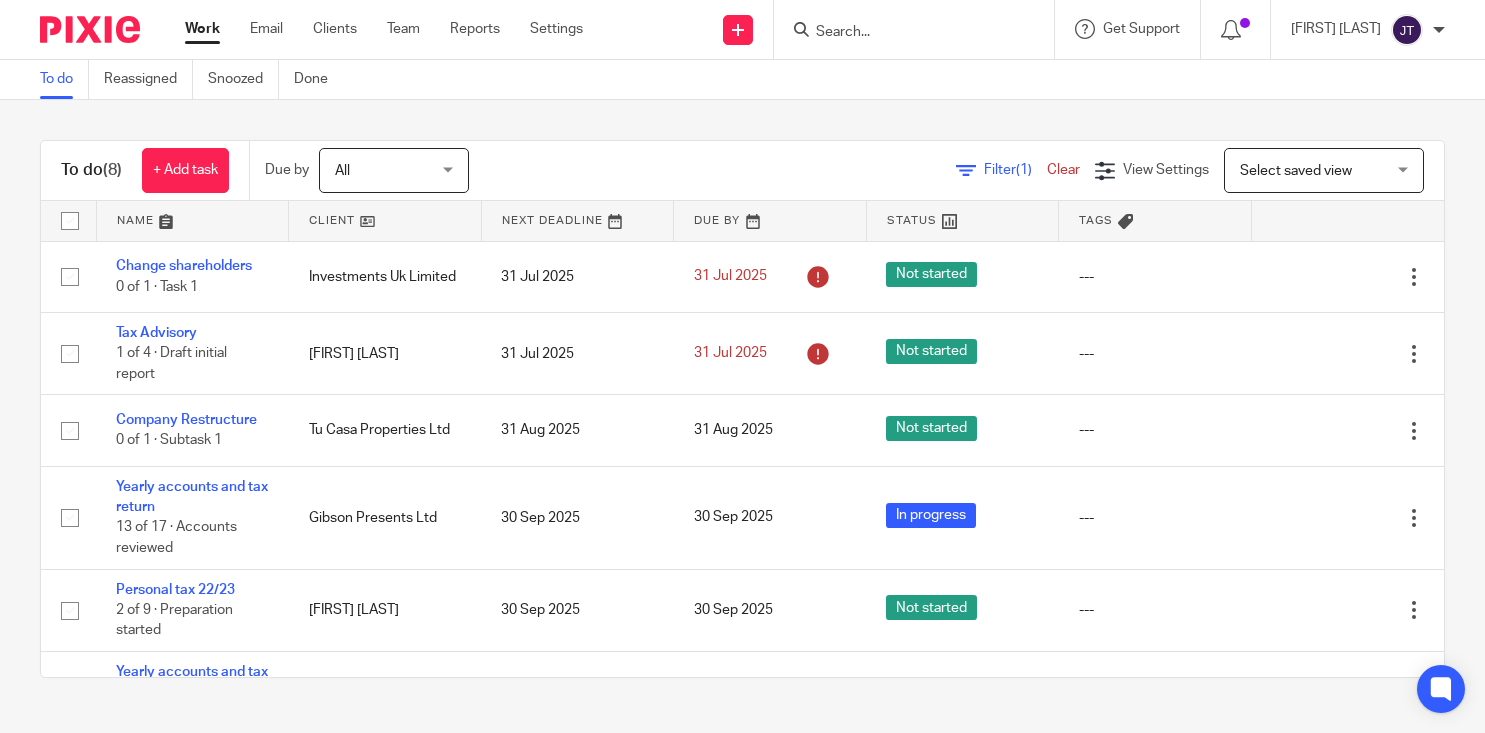 scroll, scrollTop: 0, scrollLeft: 0, axis: both 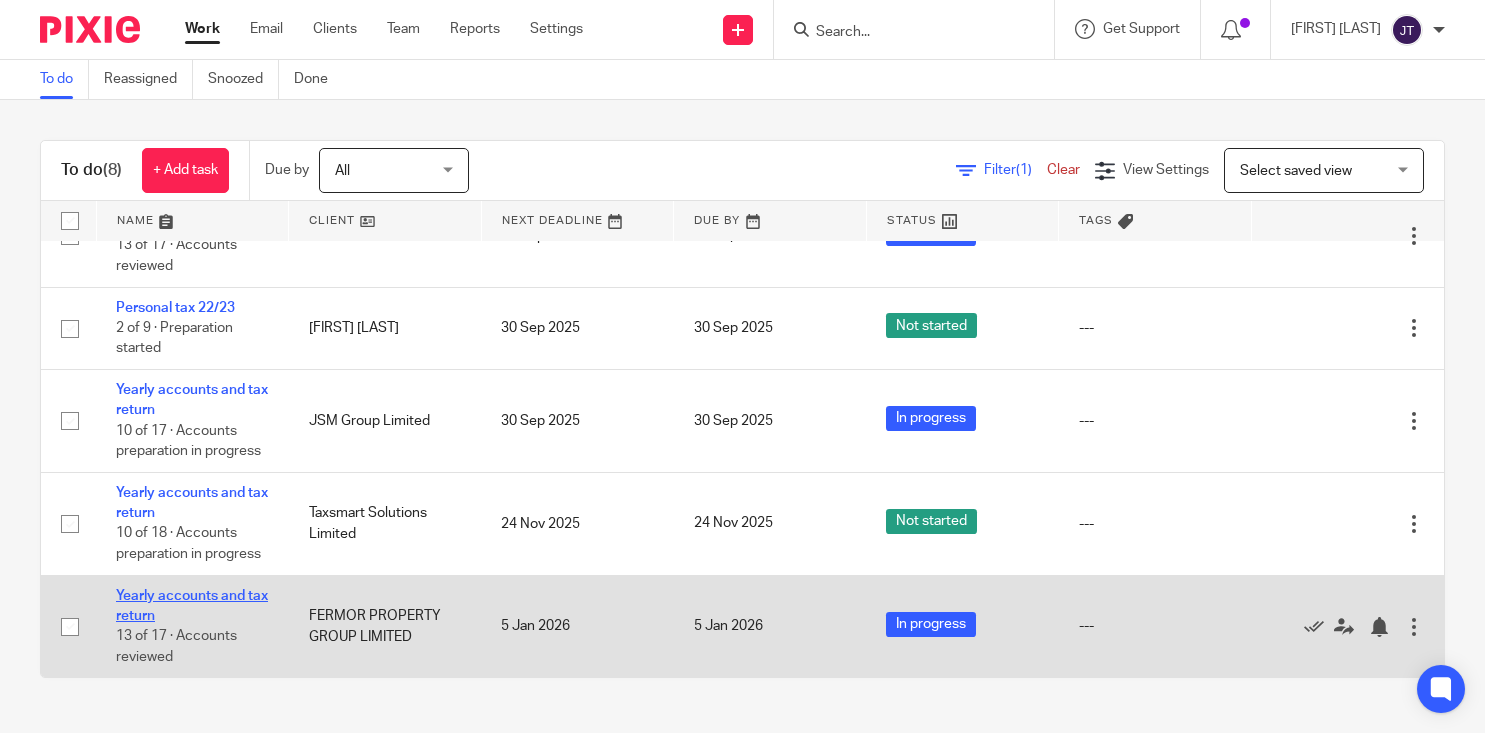 click on "Yearly accounts and tax return" at bounding box center (192, 606) 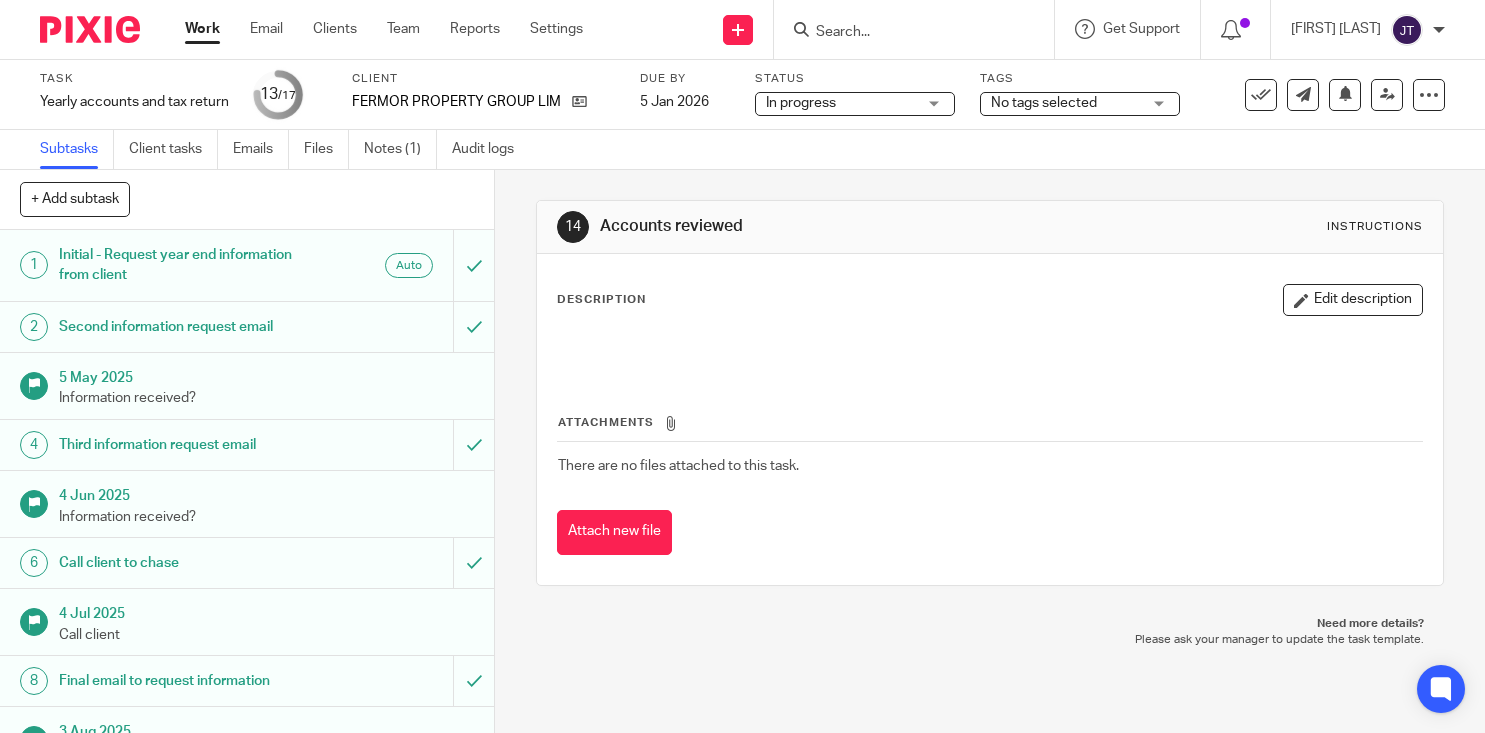 scroll, scrollTop: 0, scrollLeft: 0, axis: both 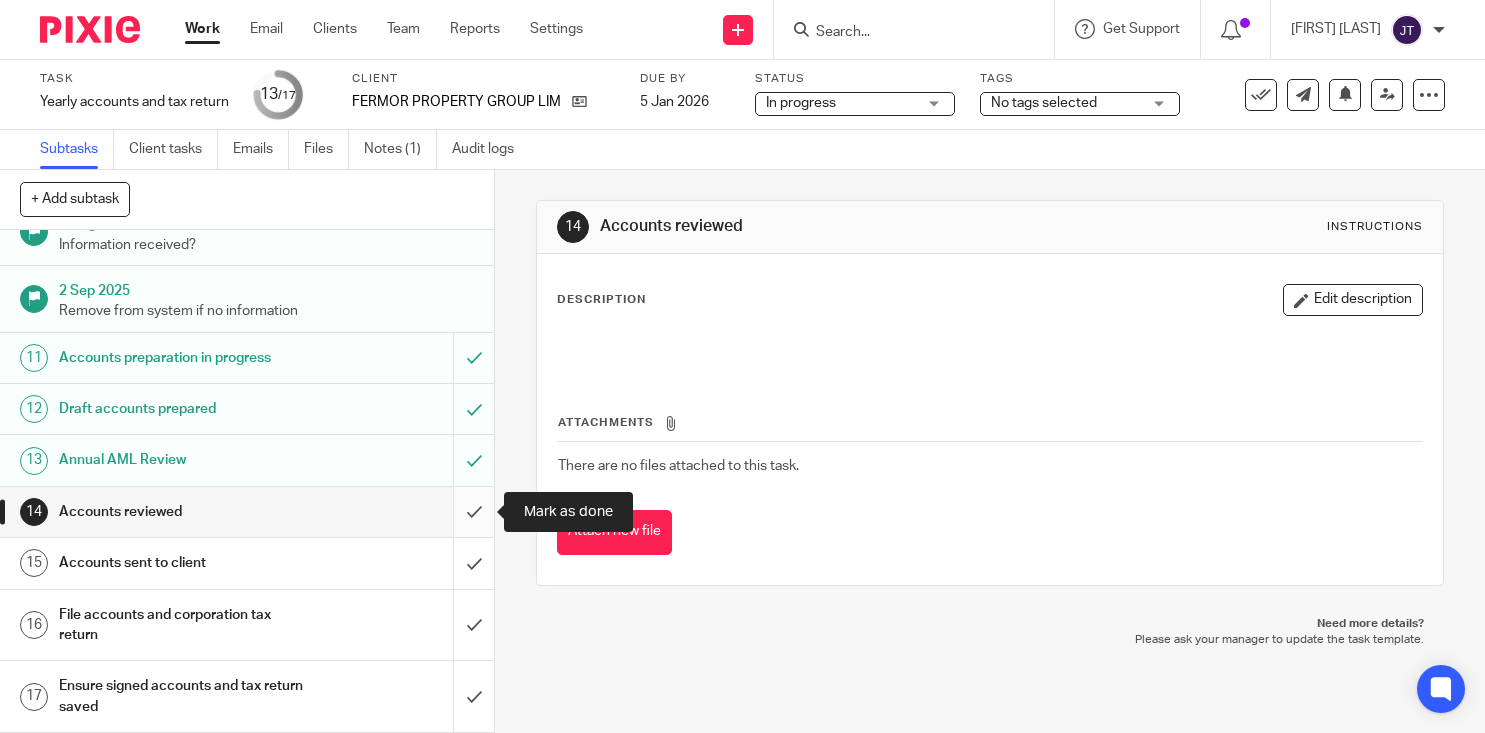 click at bounding box center (247, 512) 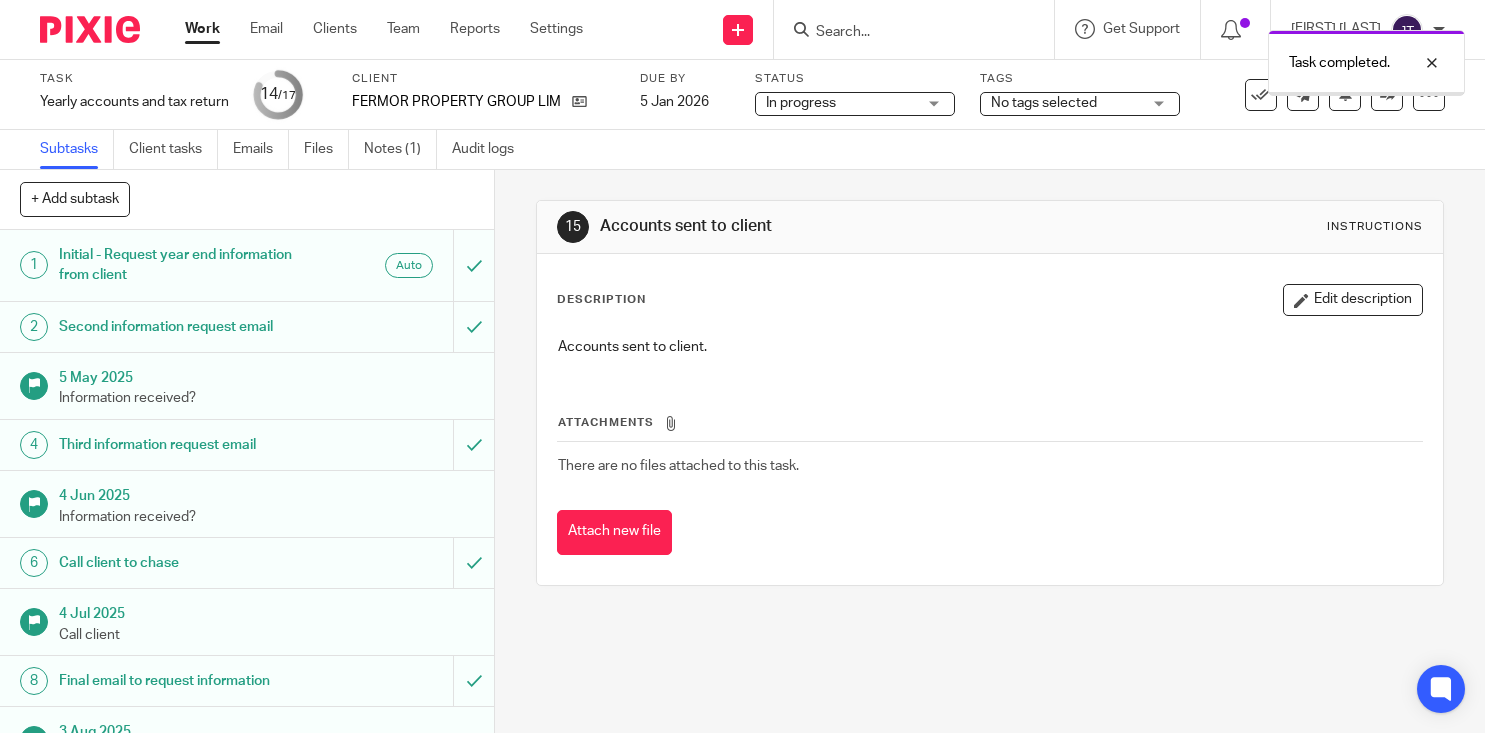 scroll, scrollTop: 0, scrollLeft: 0, axis: both 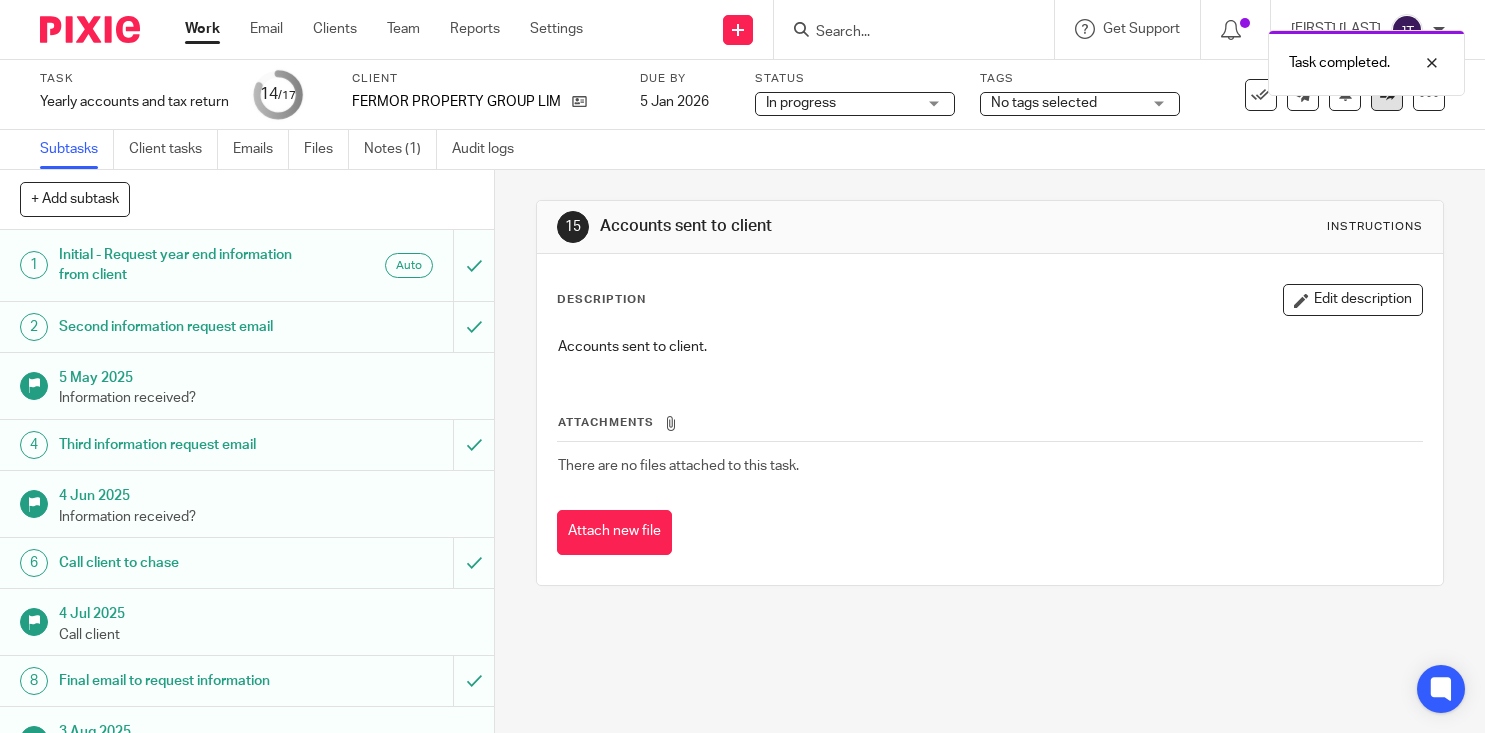 click at bounding box center [1387, 95] 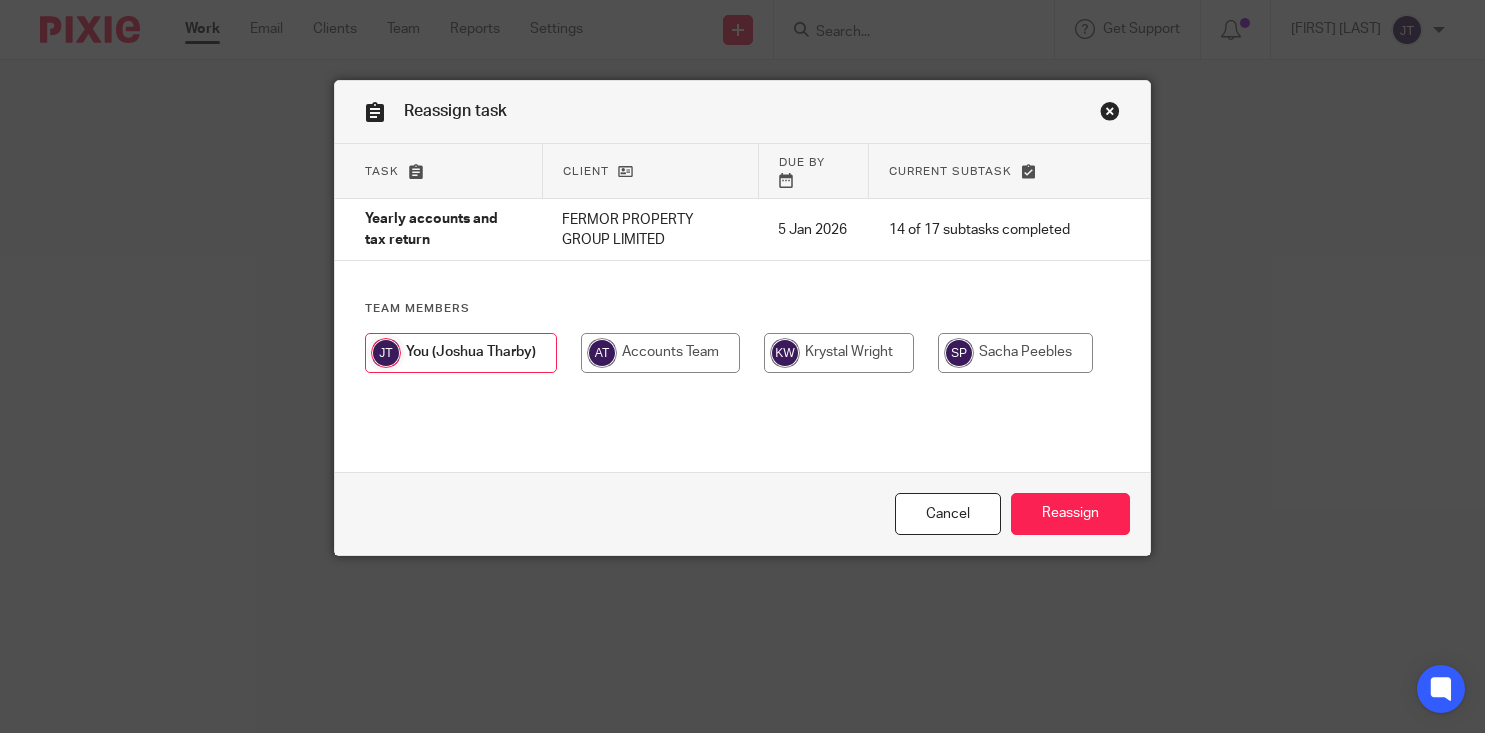scroll, scrollTop: 0, scrollLeft: 0, axis: both 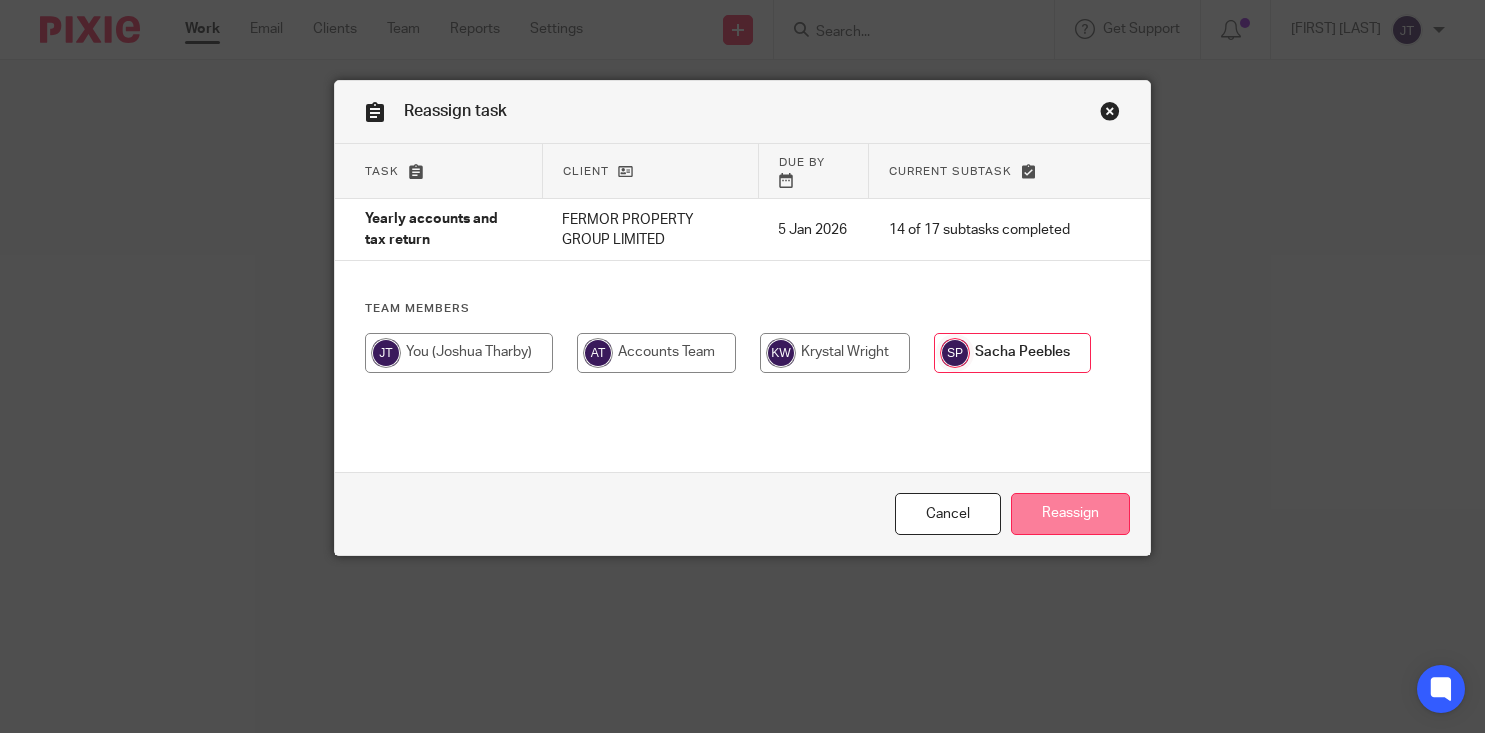 click on "Reassign" at bounding box center (1070, 514) 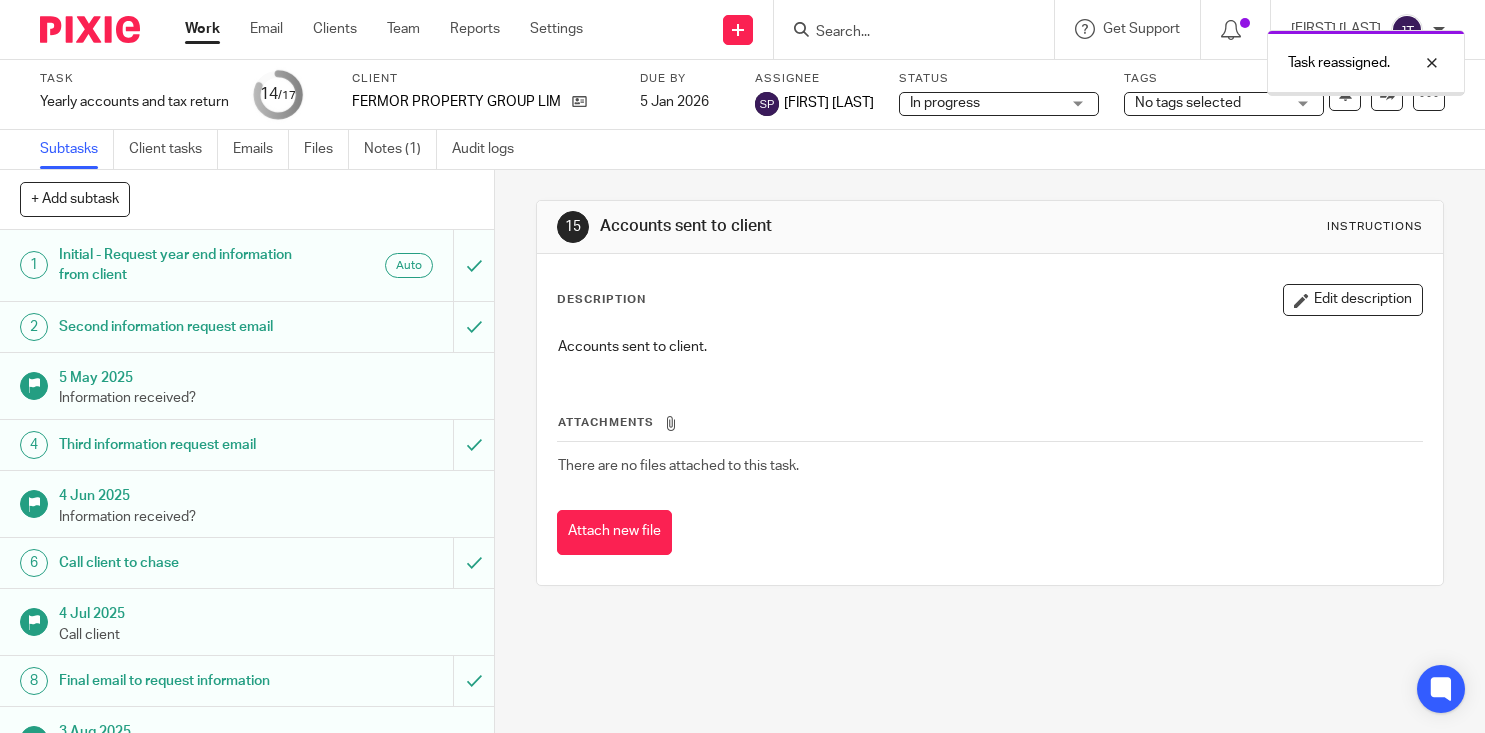 scroll, scrollTop: 0, scrollLeft: 0, axis: both 